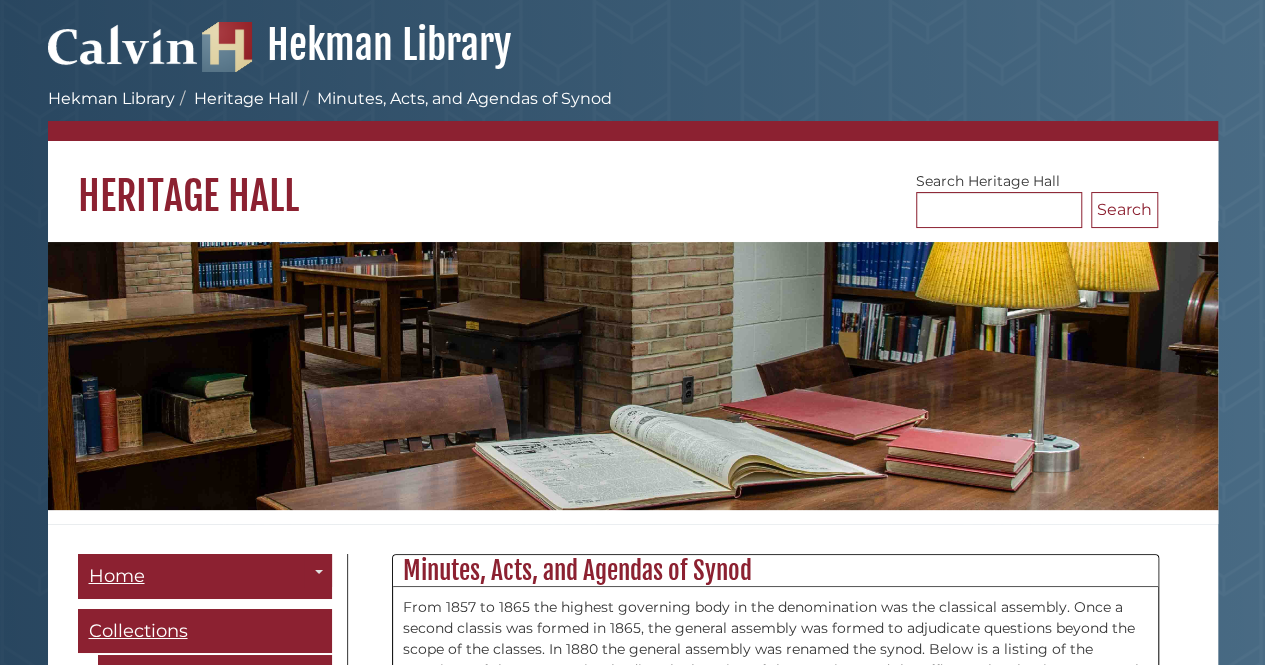 scroll, scrollTop: 19558, scrollLeft: 0, axis: vertical 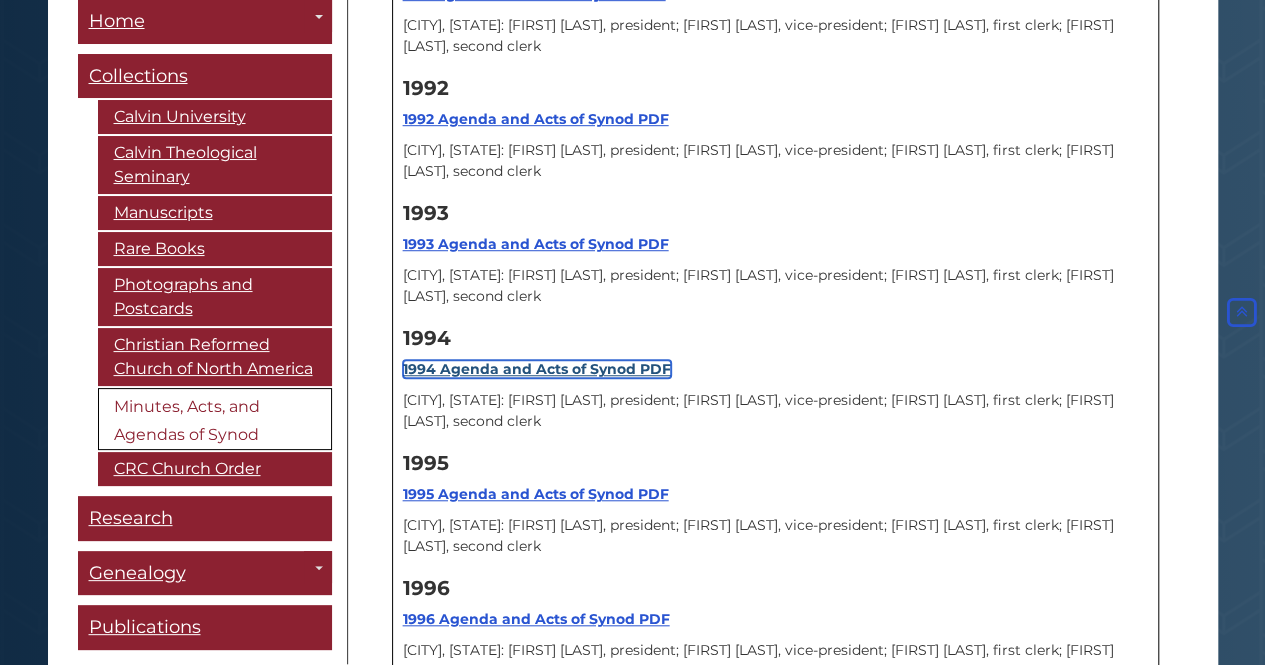 click on "1994 Agenda and Acts of Synod PDF" at bounding box center (537, 369) 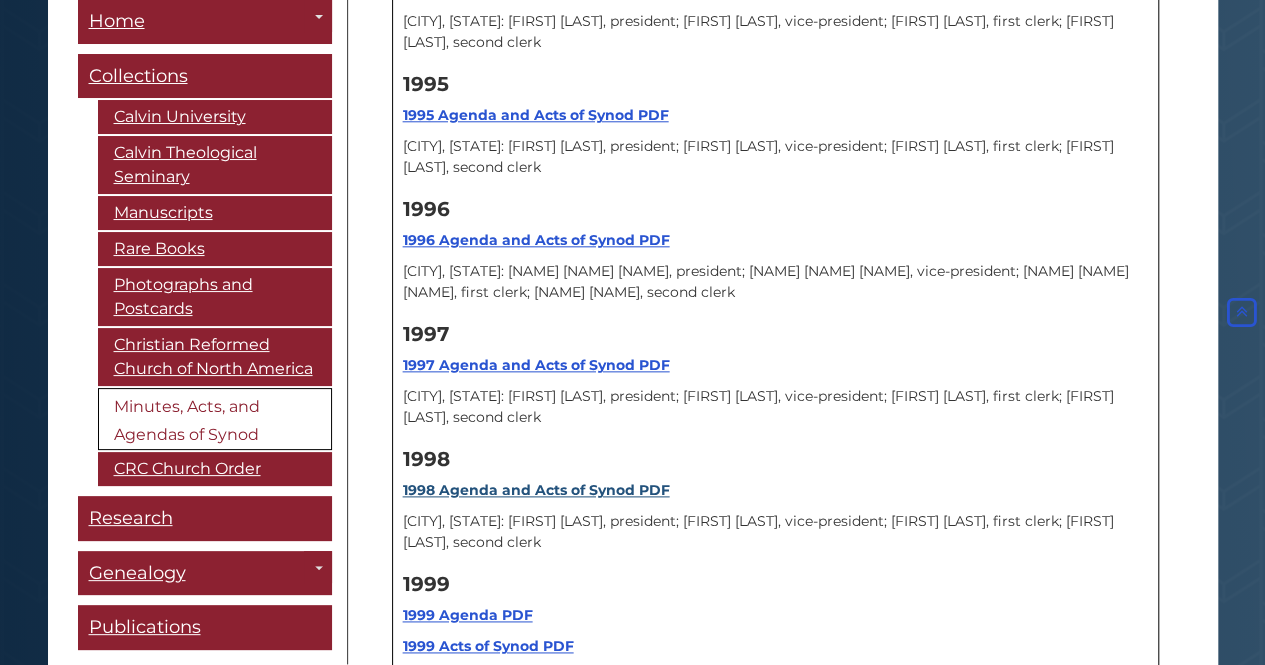 scroll, scrollTop: 20258, scrollLeft: 0, axis: vertical 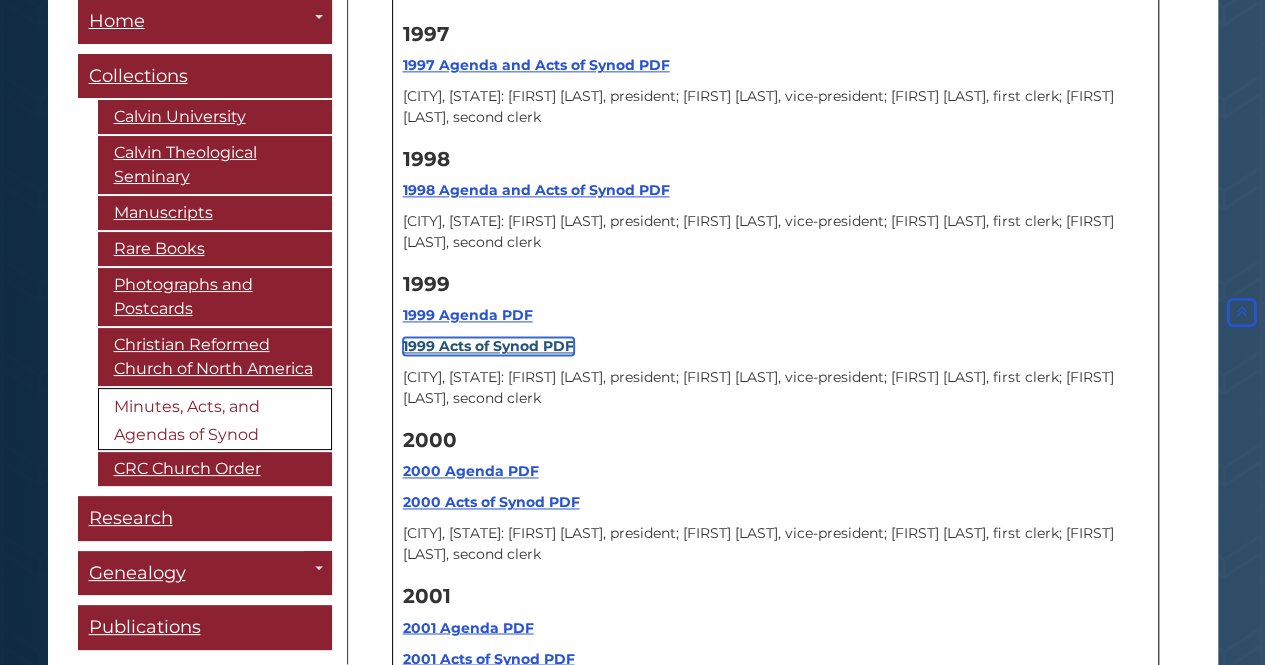 click on "1999 Acts of Synod PDF" at bounding box center (488, 346) 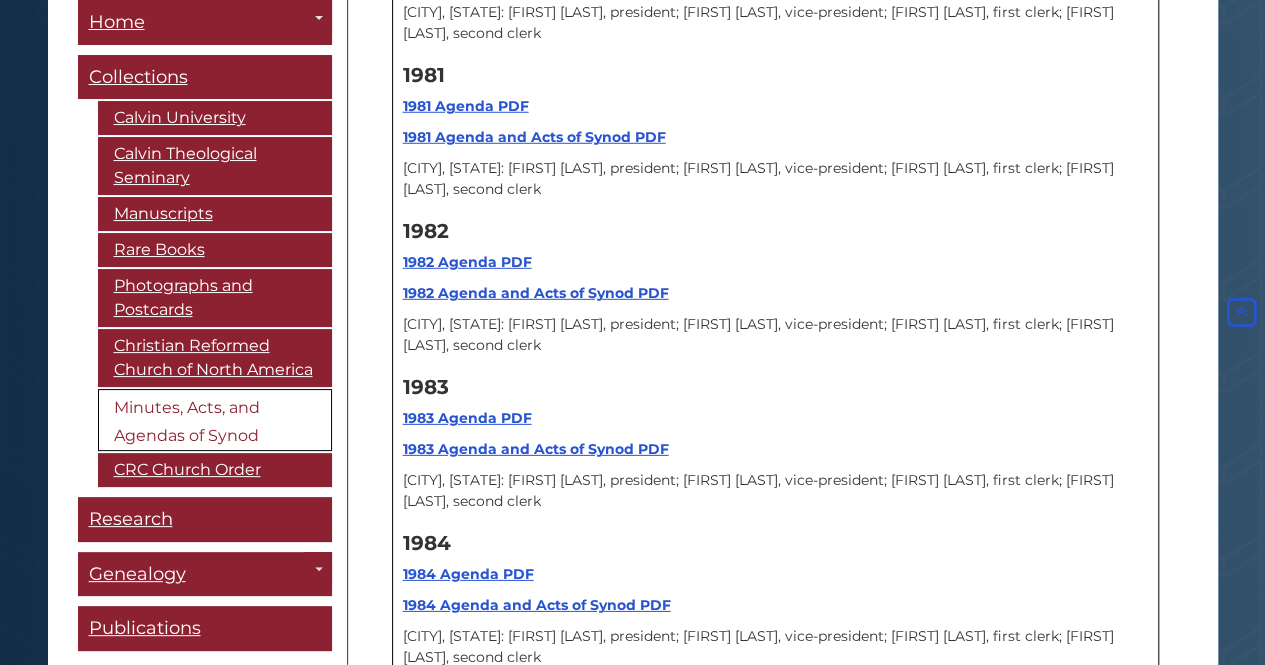 scroll, scrollTop: 17358, scrollLeft: 0, axis: vertical 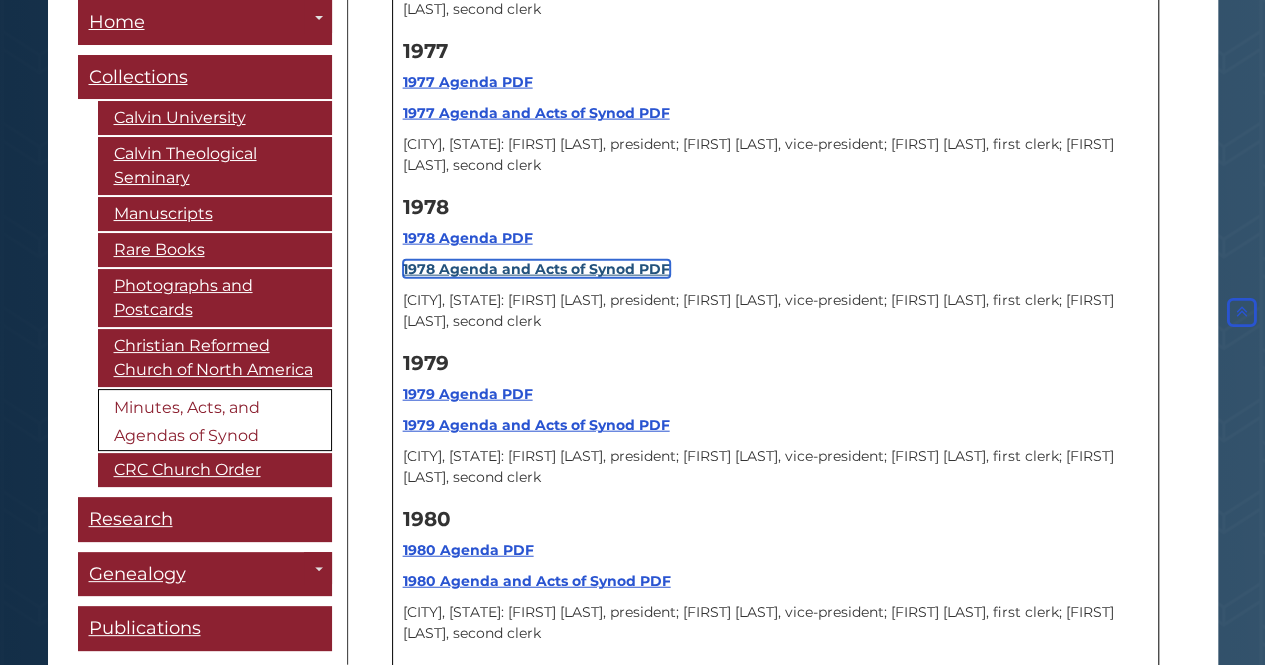 click on "1978 Agenda and Acts of Synod PDF" at bounding box center [536, 269] 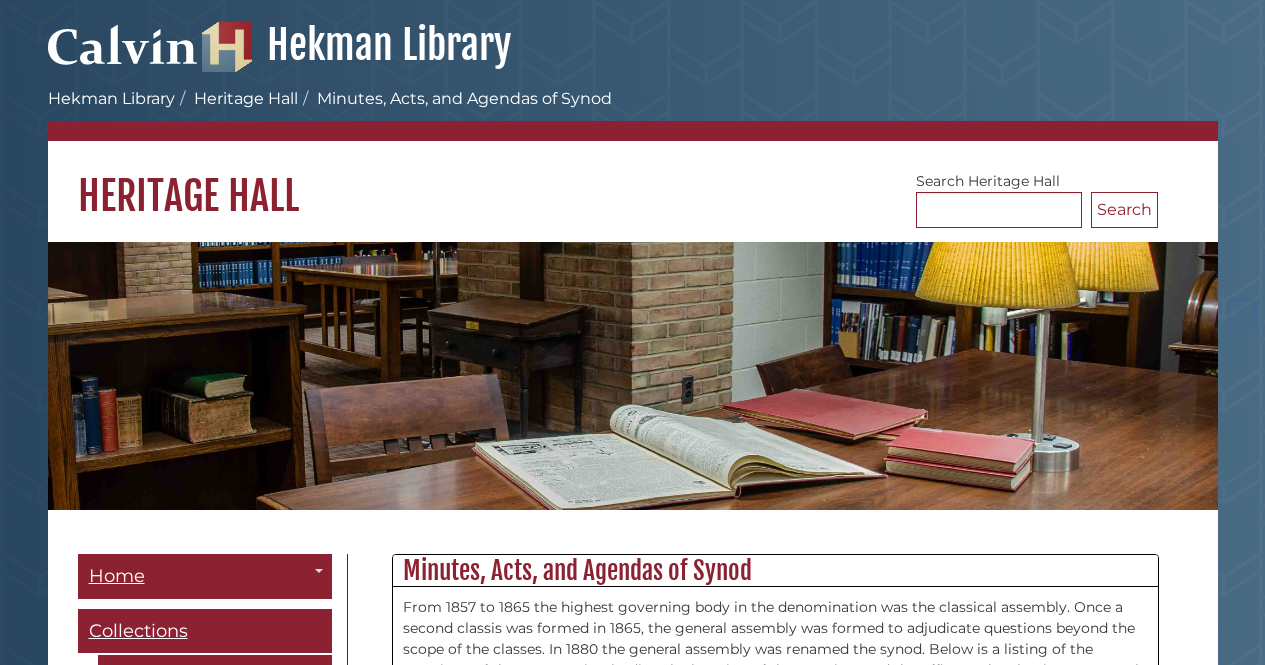 scroll, scrollTop: 17358, scrollLeft: 0, axis: vertical 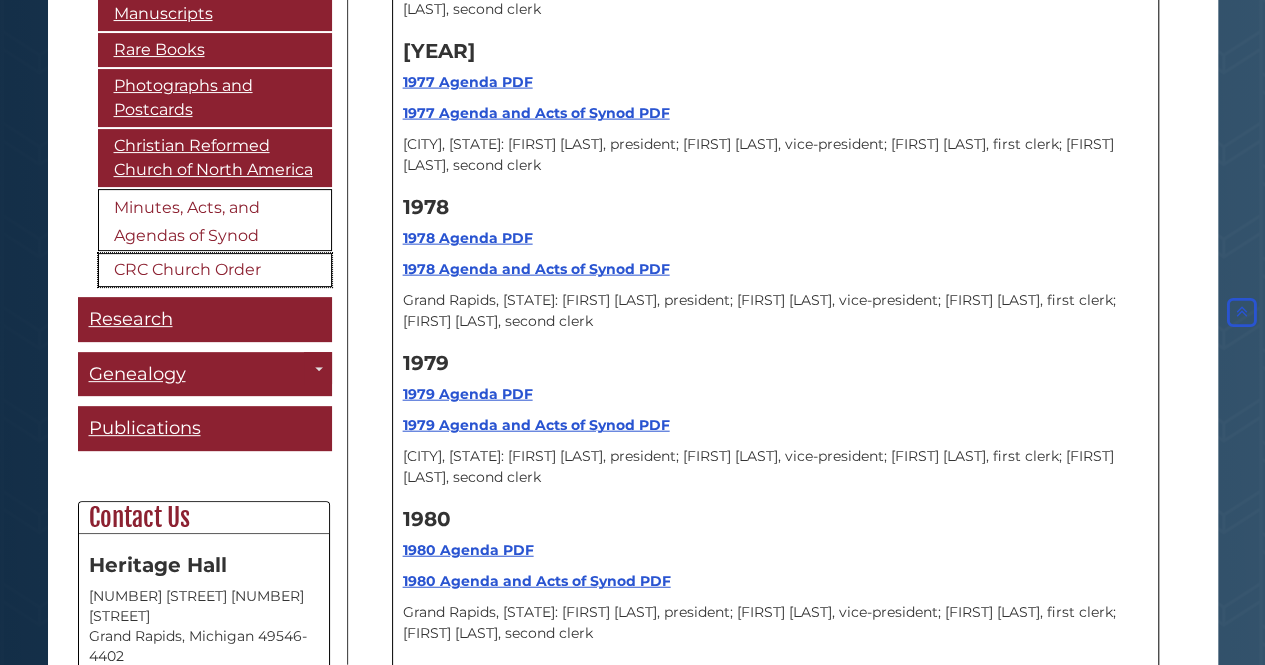 click on "CRC Church Order" at bounding box center (215, 270) 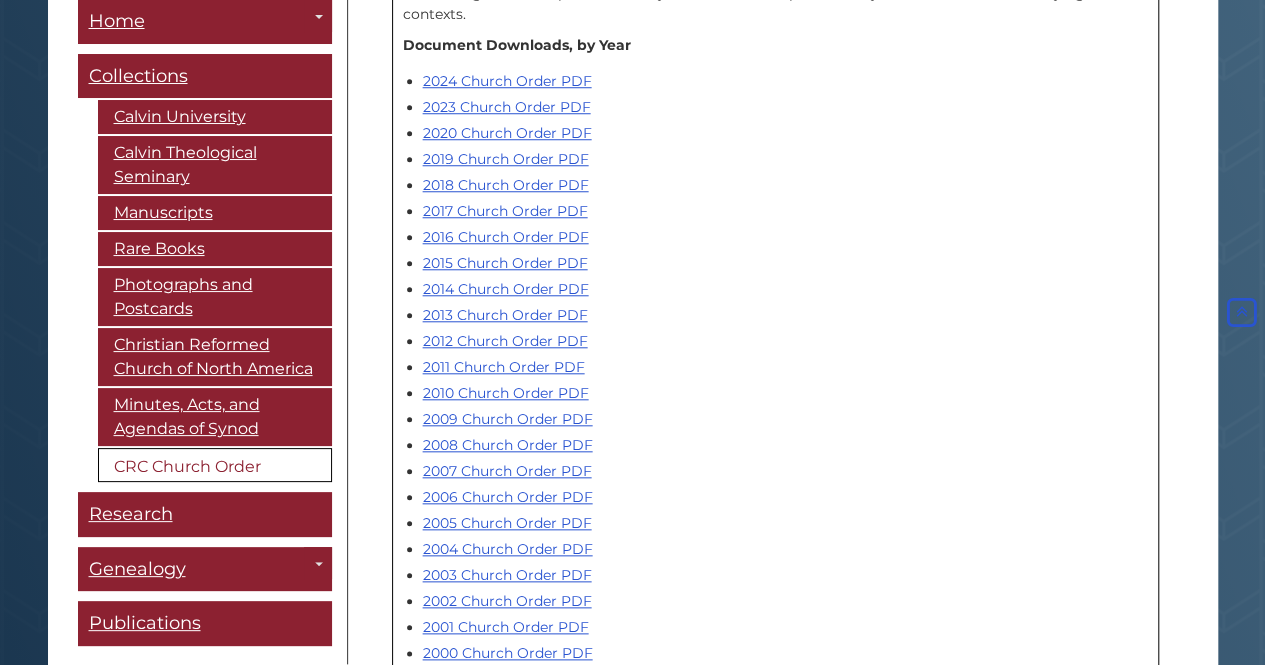 scroll, scrollTop: 900, scrollLeft: 0, axis: vertical 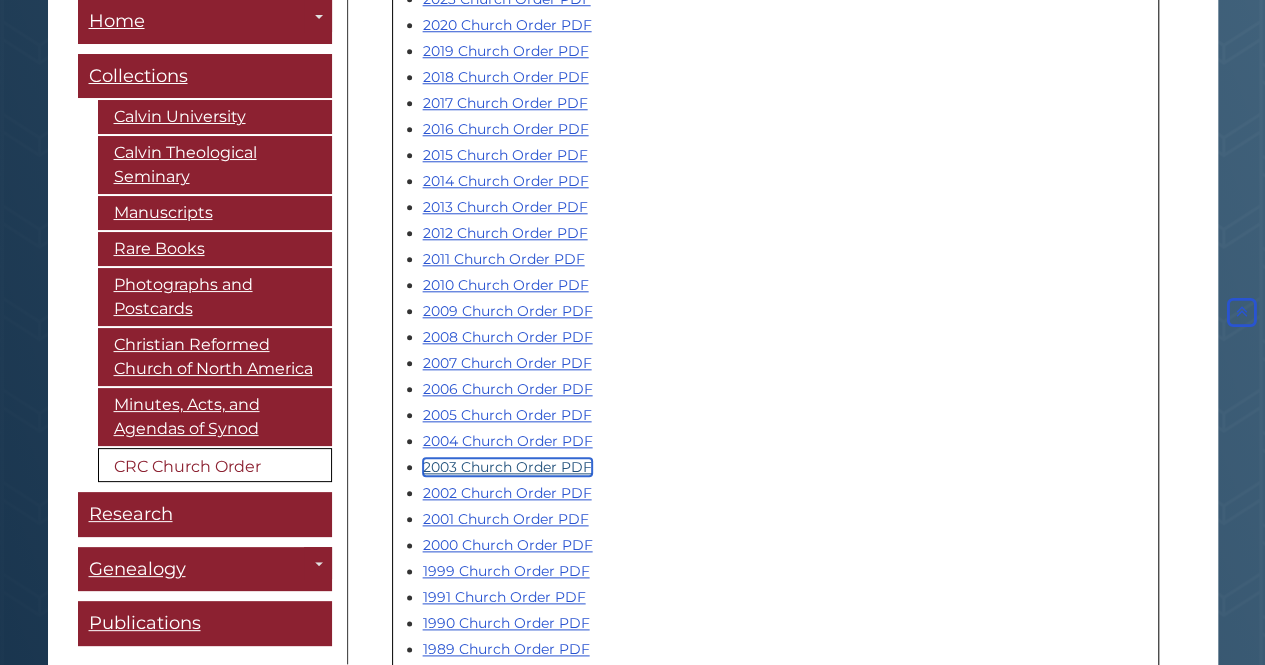 click on "2003 Church Order PDF" at bounding box center [507, 467] 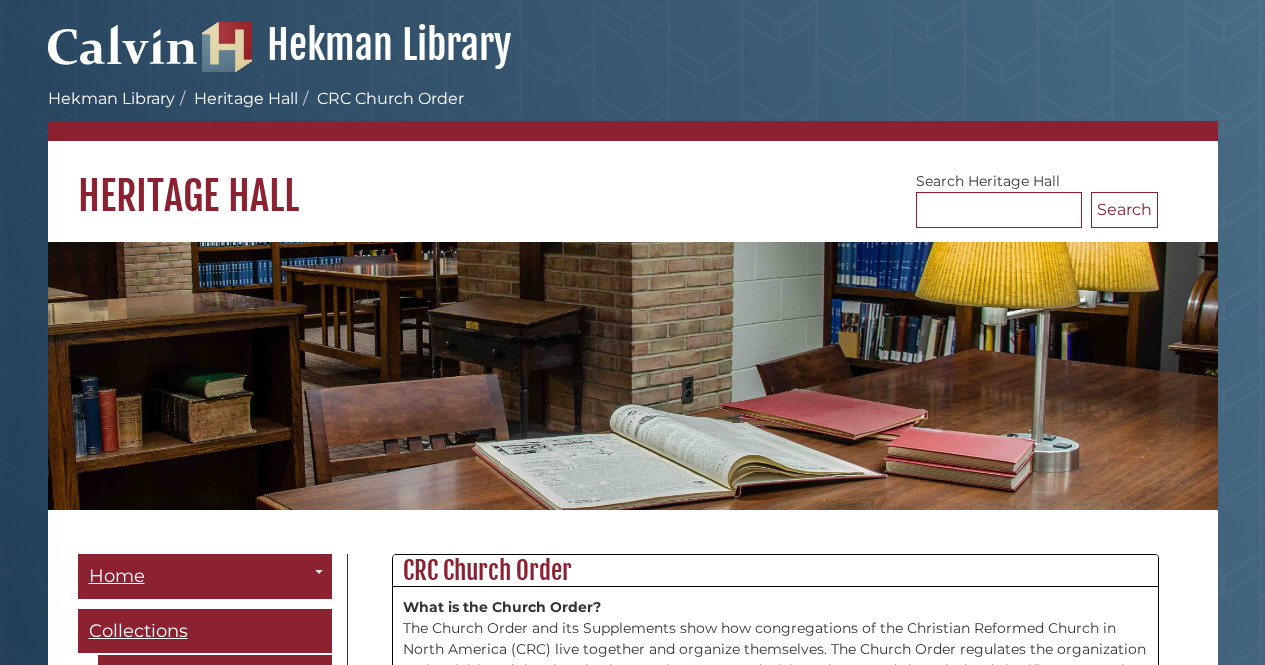 scroll, scrollTop: 900, scrollLeft: 0, axis: vertical 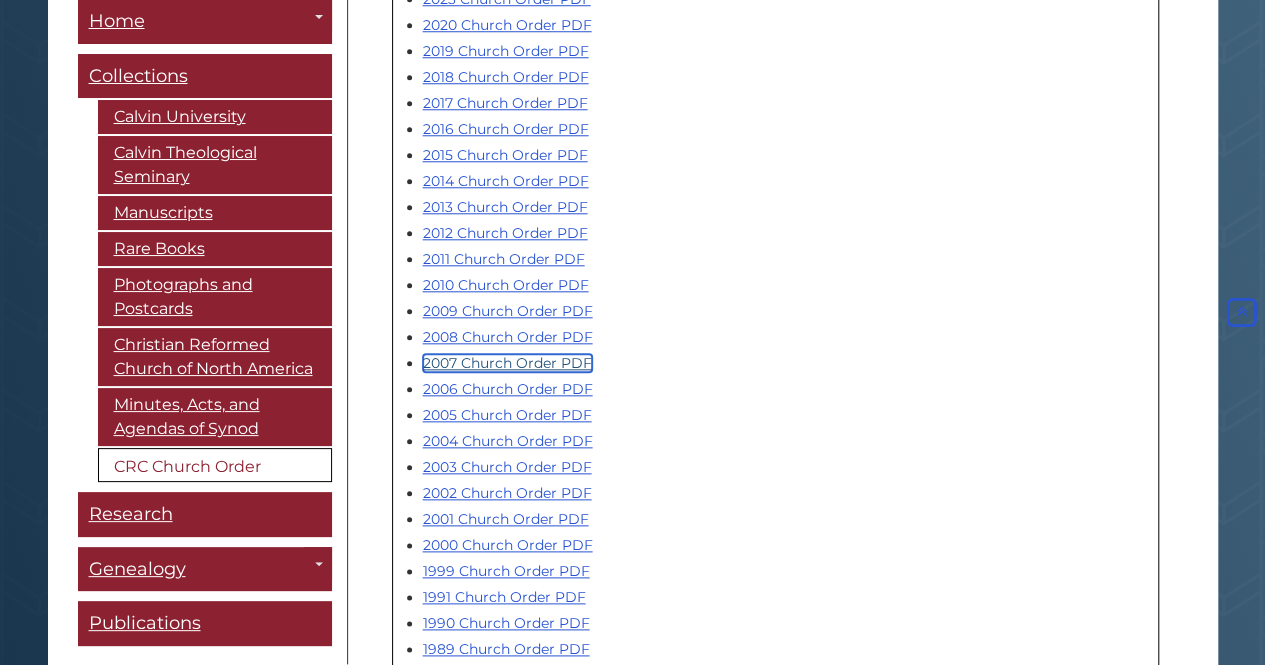 click on "2007 Church Order PDF" at bounding box center (507, 363) 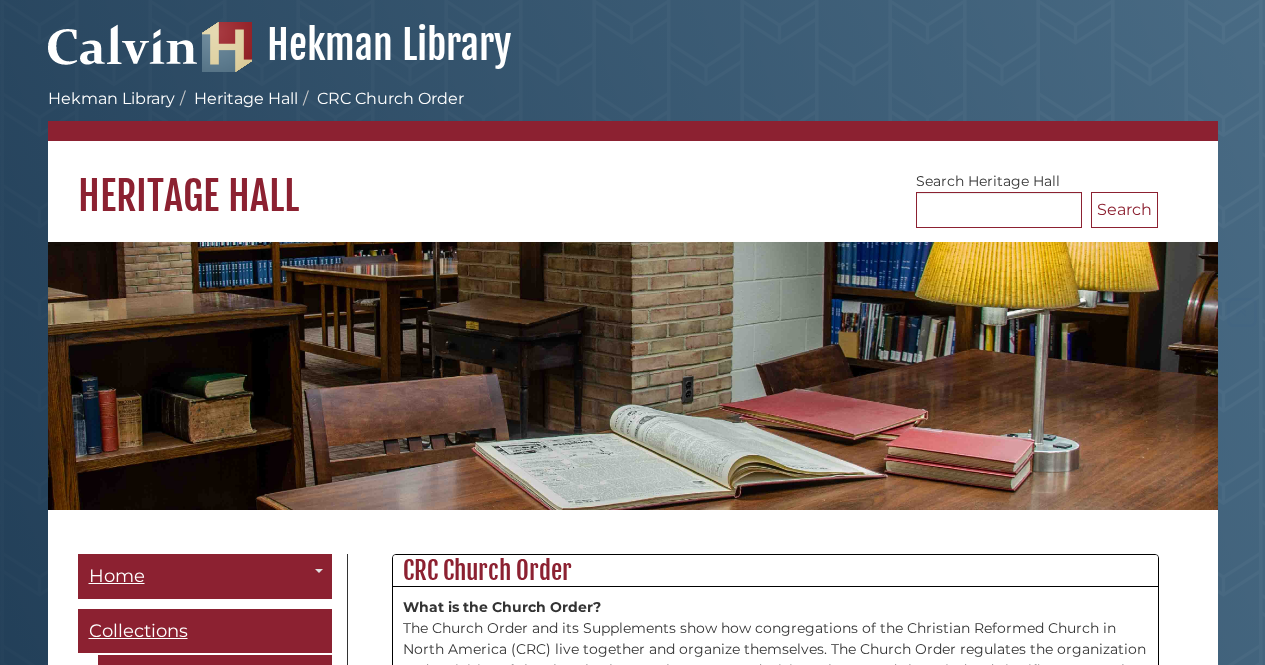 scroll, scrollTop: 900, scrollLeft: 0, axis: vertical 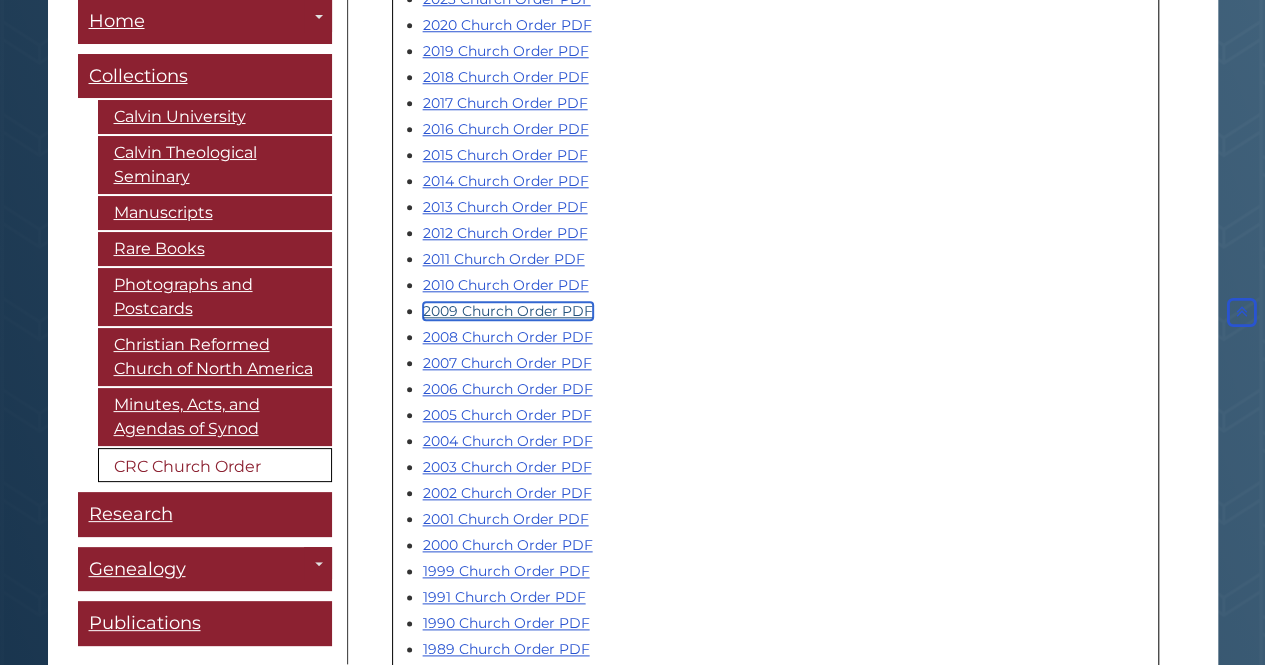 click on "2009 Church Order PDF" at bounding box center [508, 311] 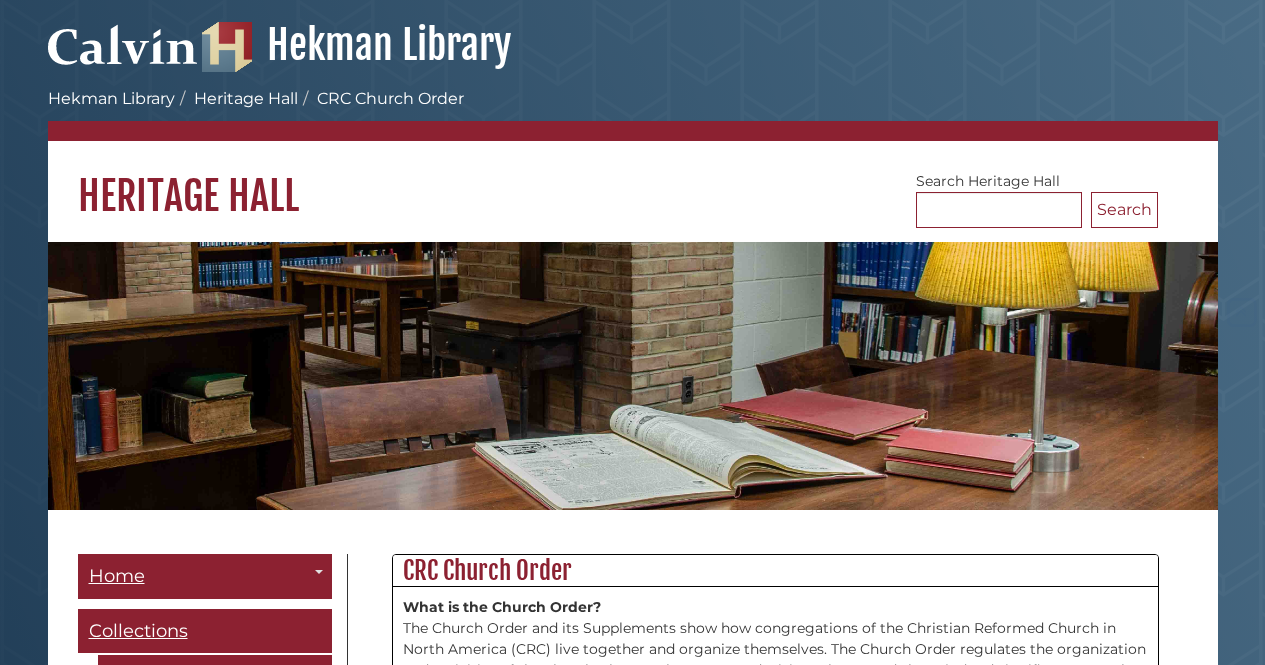 scroll, scrollTop: 900, scrollLeft: 0, axis: vertical 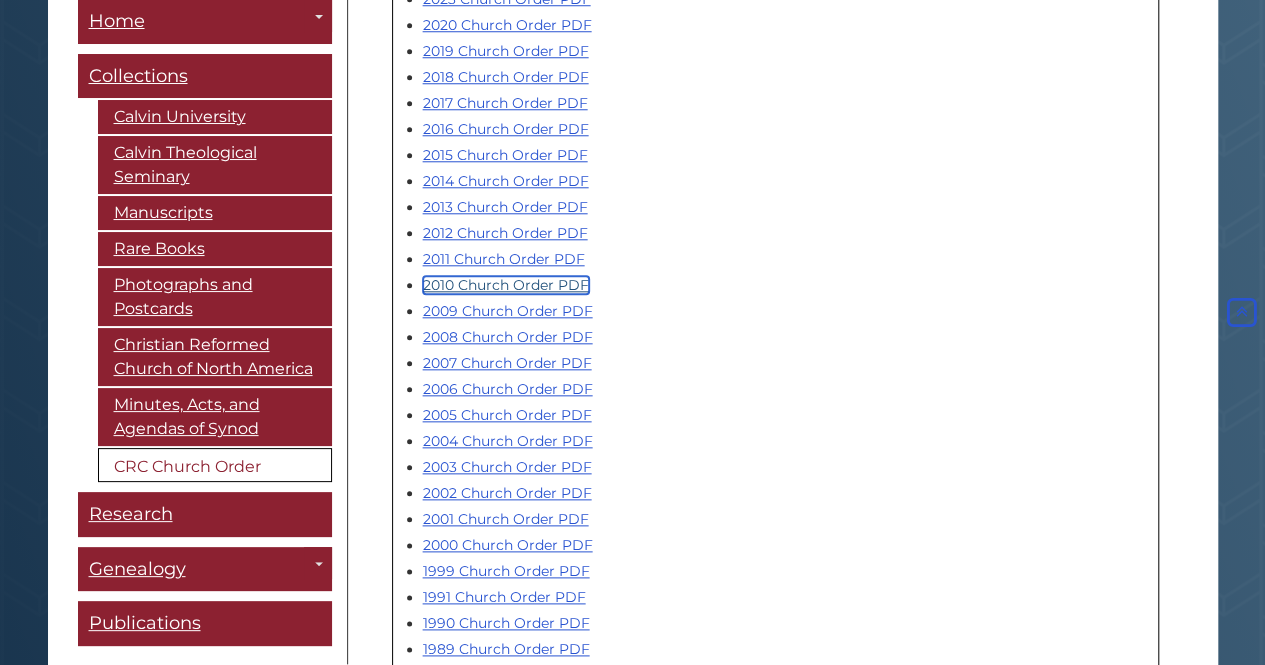 click on "2010 Church Order PDF" at bounding box center [506, 285] 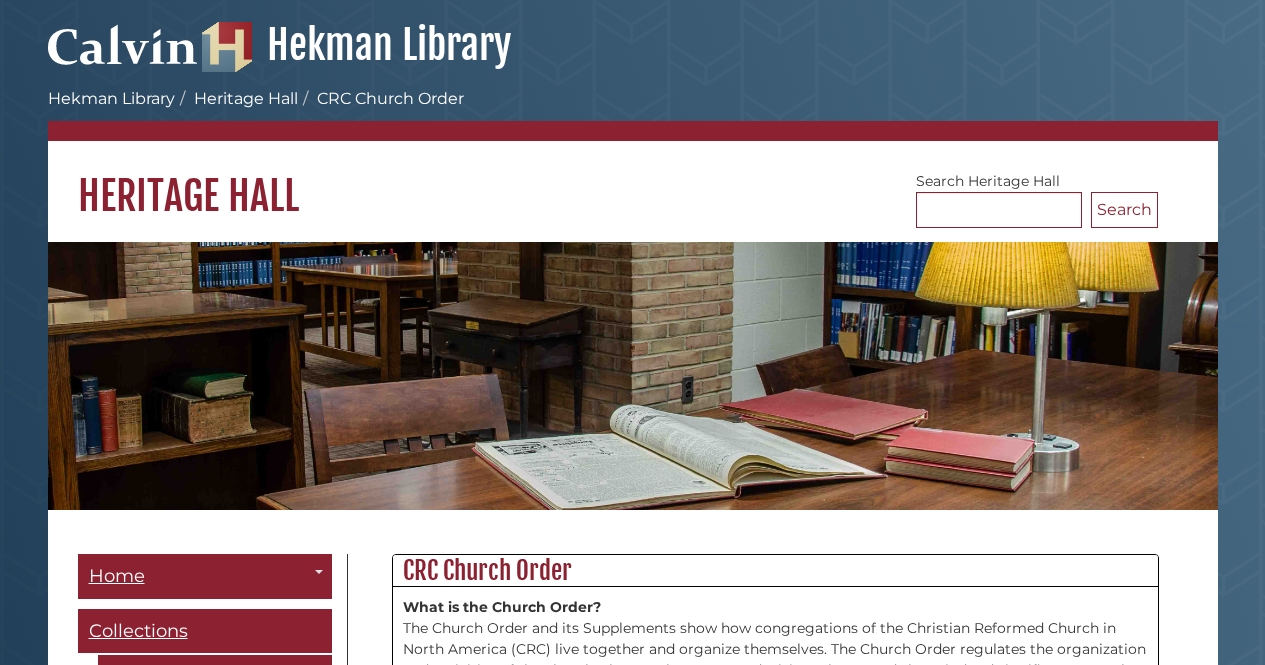 scroll, scrollTop: 900, scrollLeft: 0, axis: vertical 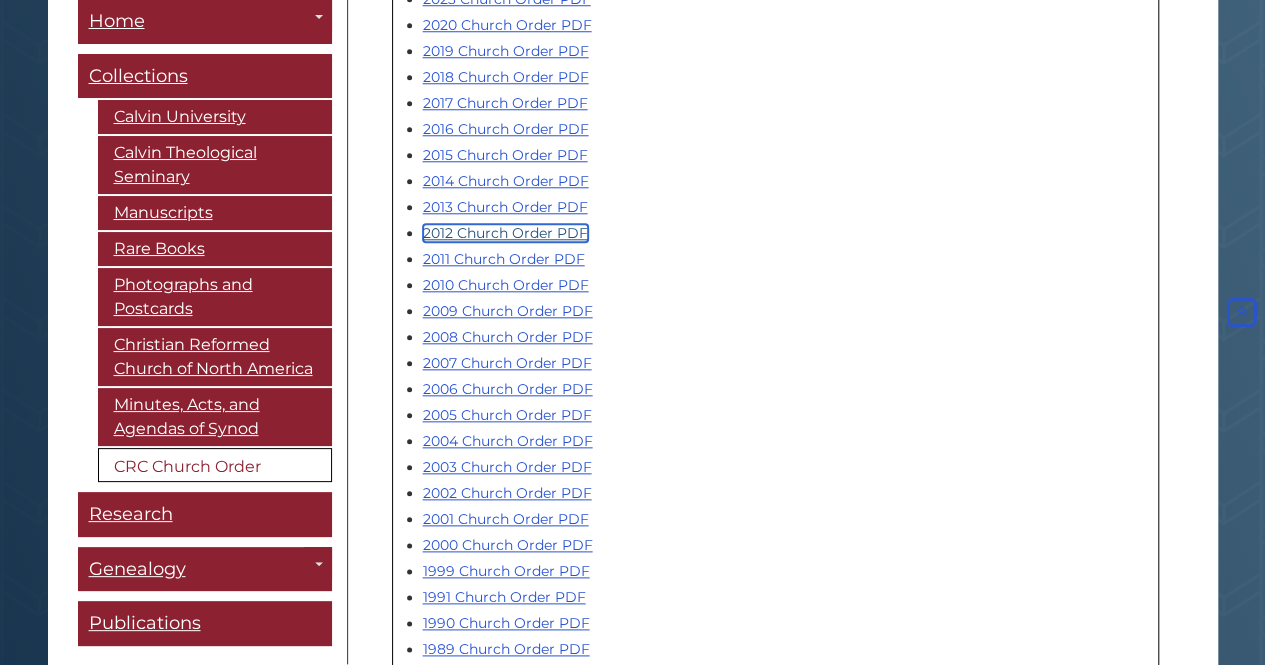 click on "2012 Church Order PDF" at bounding box center [505, 233] 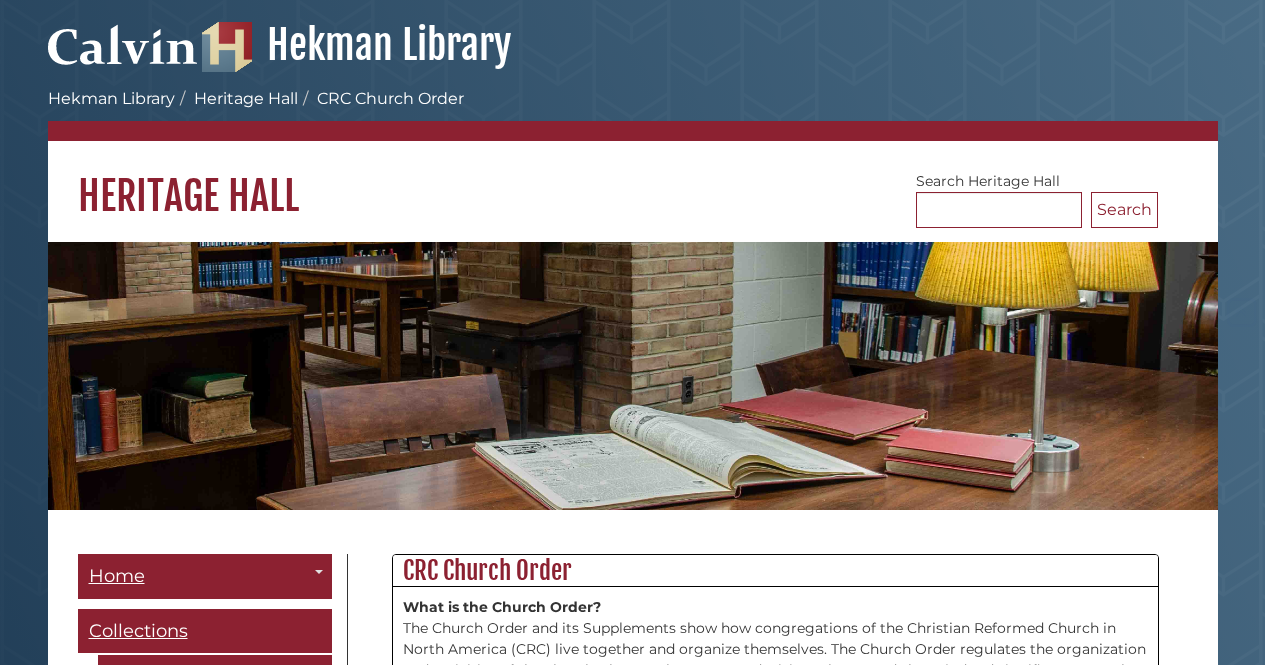 scroll, scrollTop: 900, scrollLeft: 0, axis: vertical 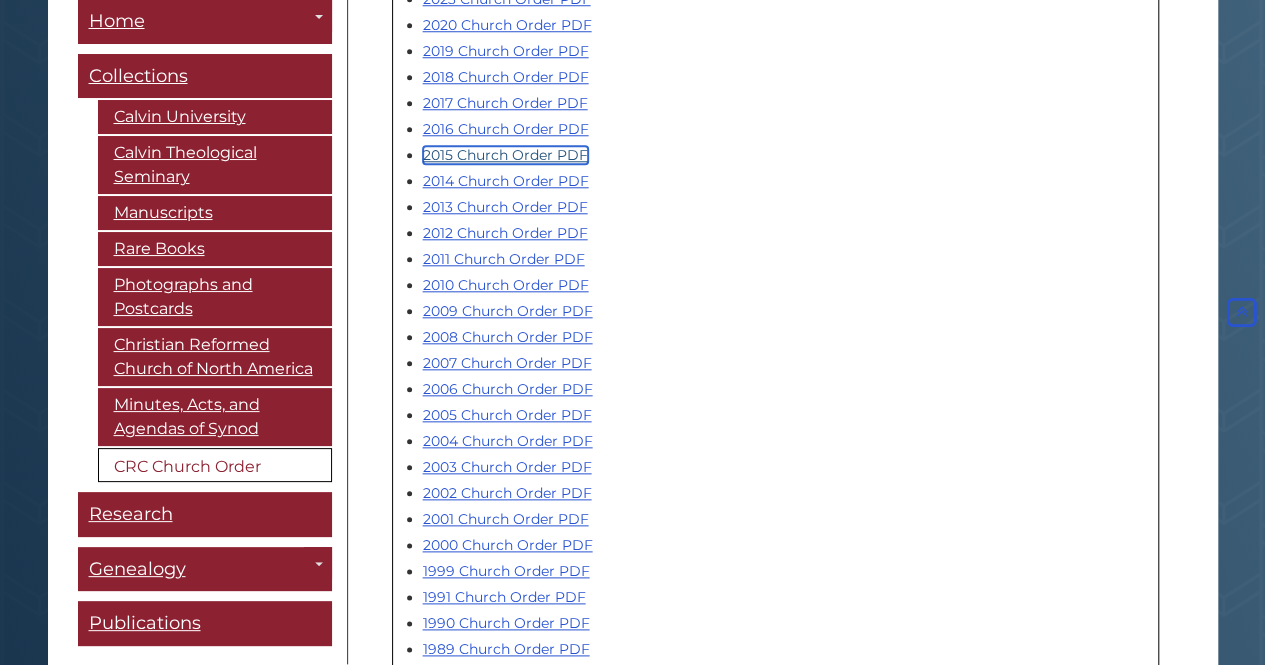 click on "2015 Church Order PDF" at bounding box center (505, 155) 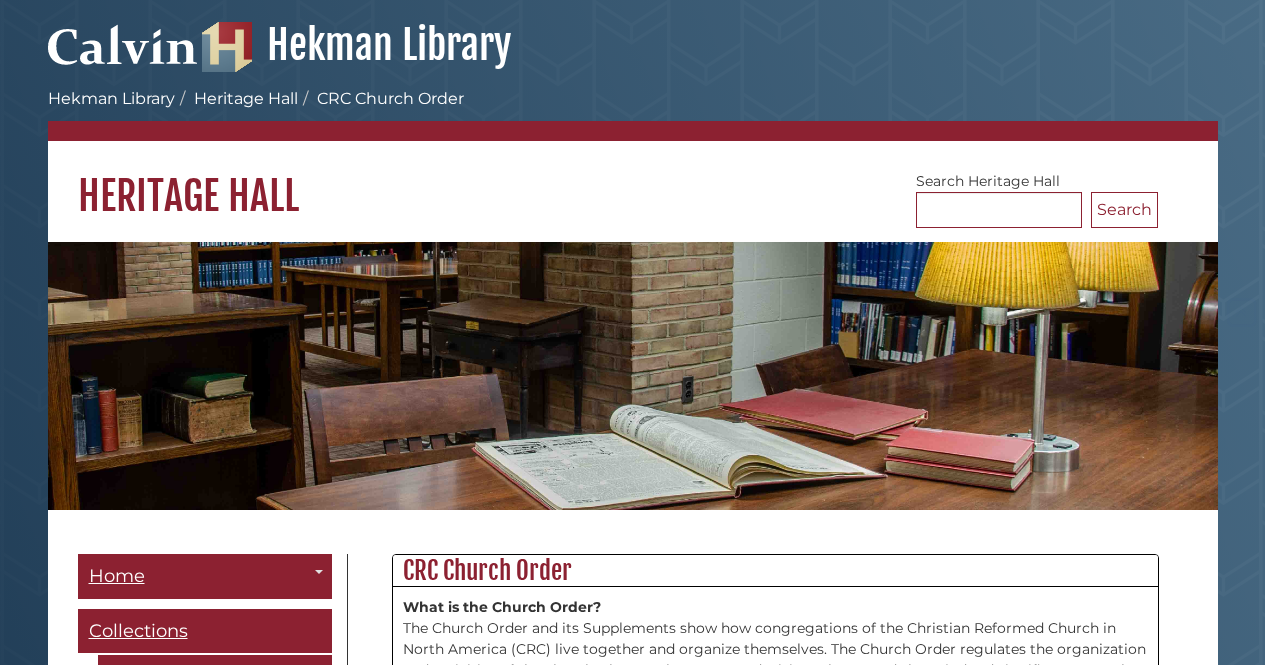 scroll, scrollTop: 900, scrollLeft: 0, axis: vertical 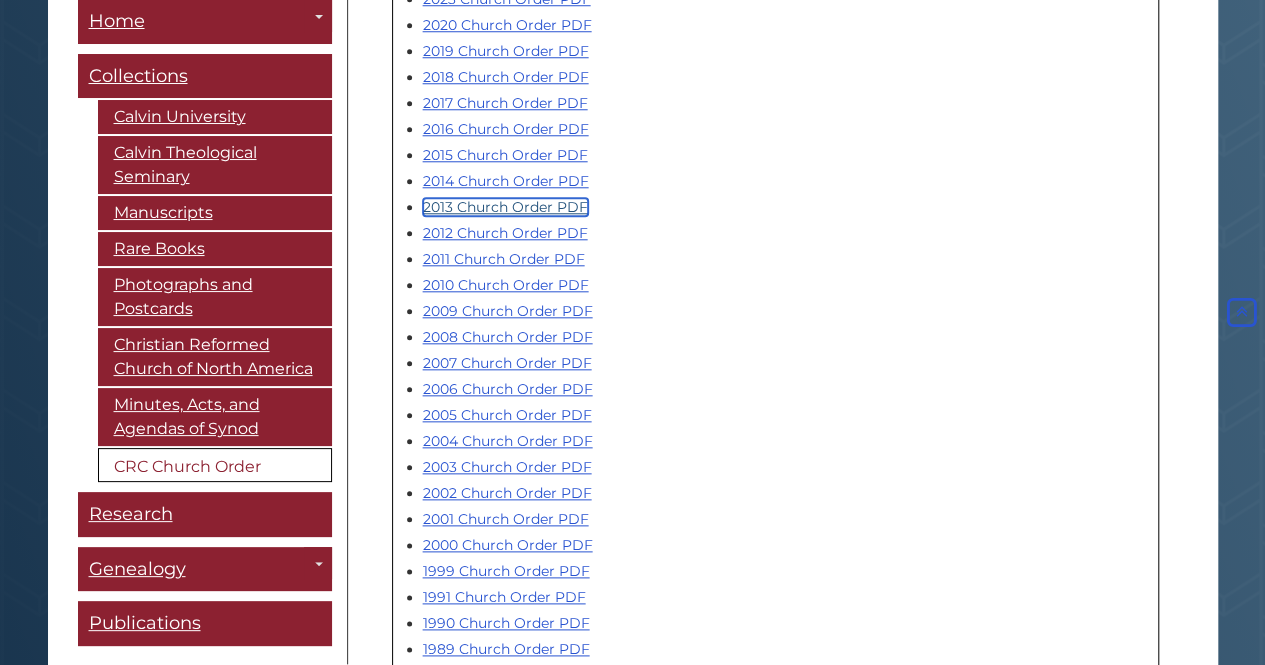 click on "2013 Church Order PDF" at bounding box center (505, 207) 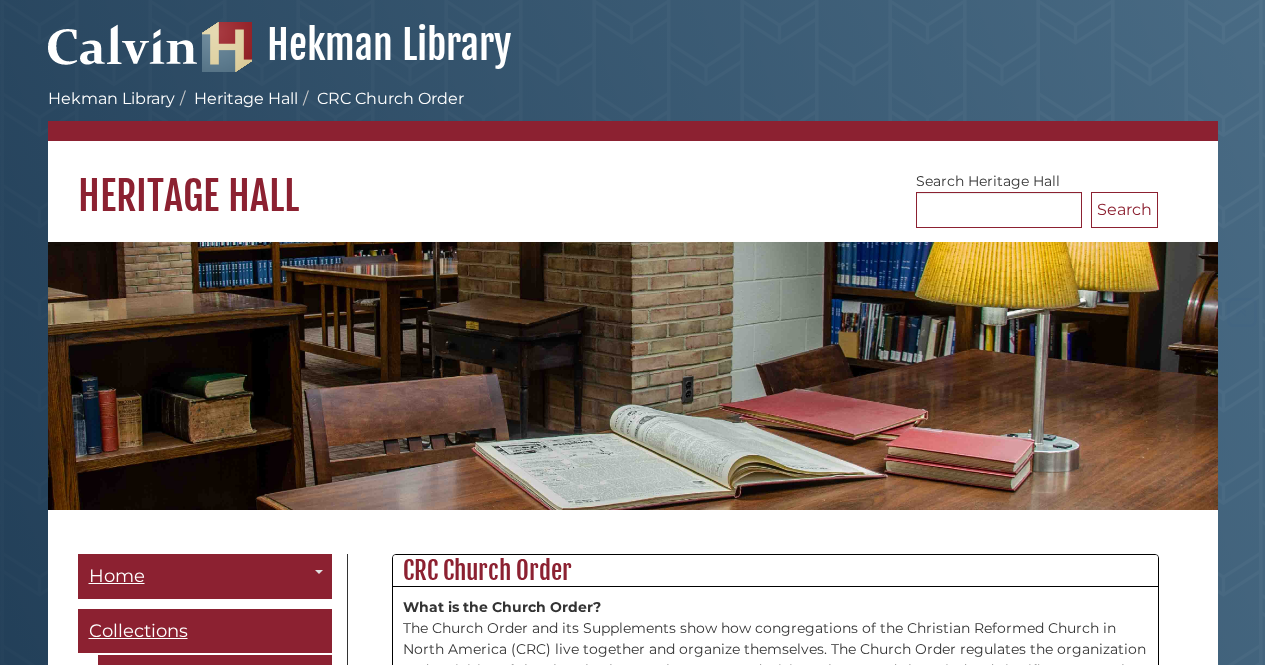 scroll, scrollTop: 900, scrollLeft: 0, axis: vertical 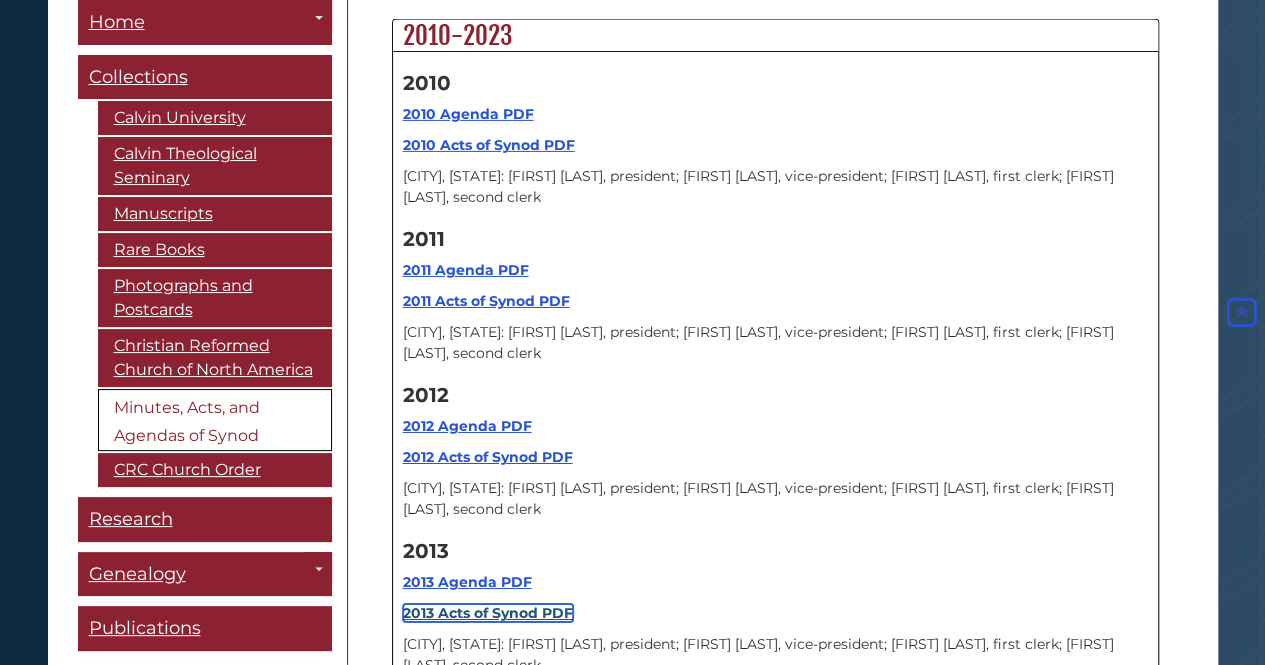click on "2013 Acts of Synod PDF" at bounding box center (488, 613) 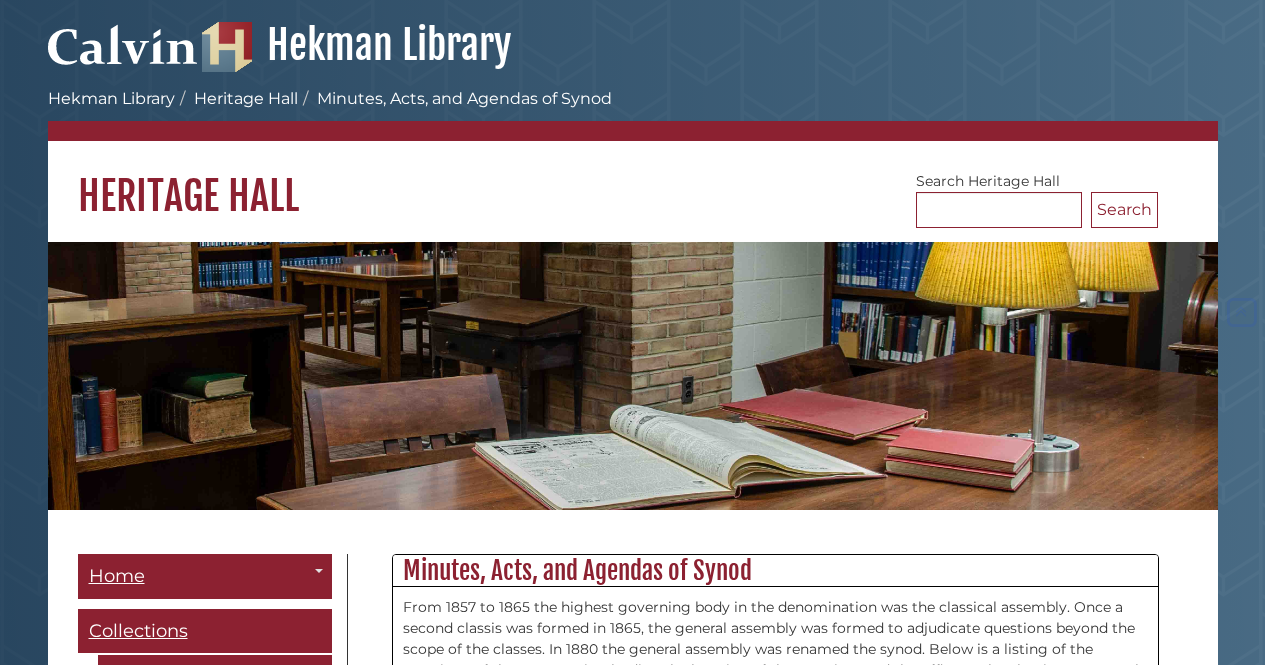 scroll, scrollTop: 22258, scrollLeft: 0, axis: vertical 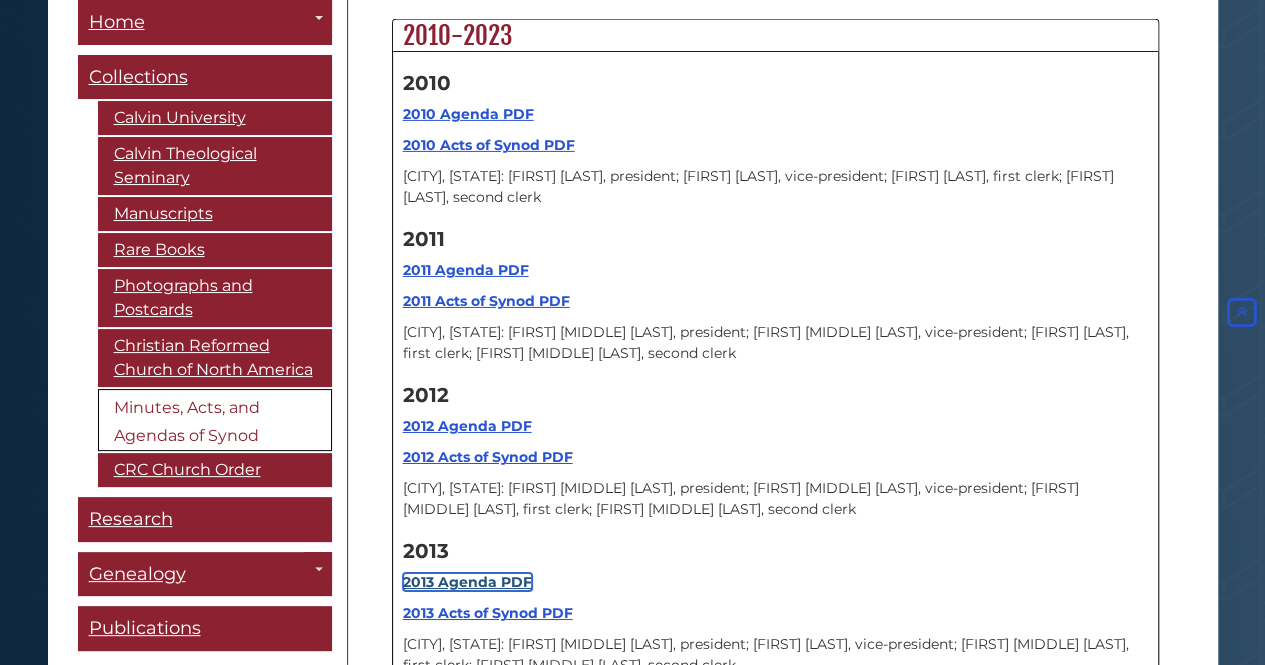 click on "2013 Agenda PDF" at bounding box center (467, 582) 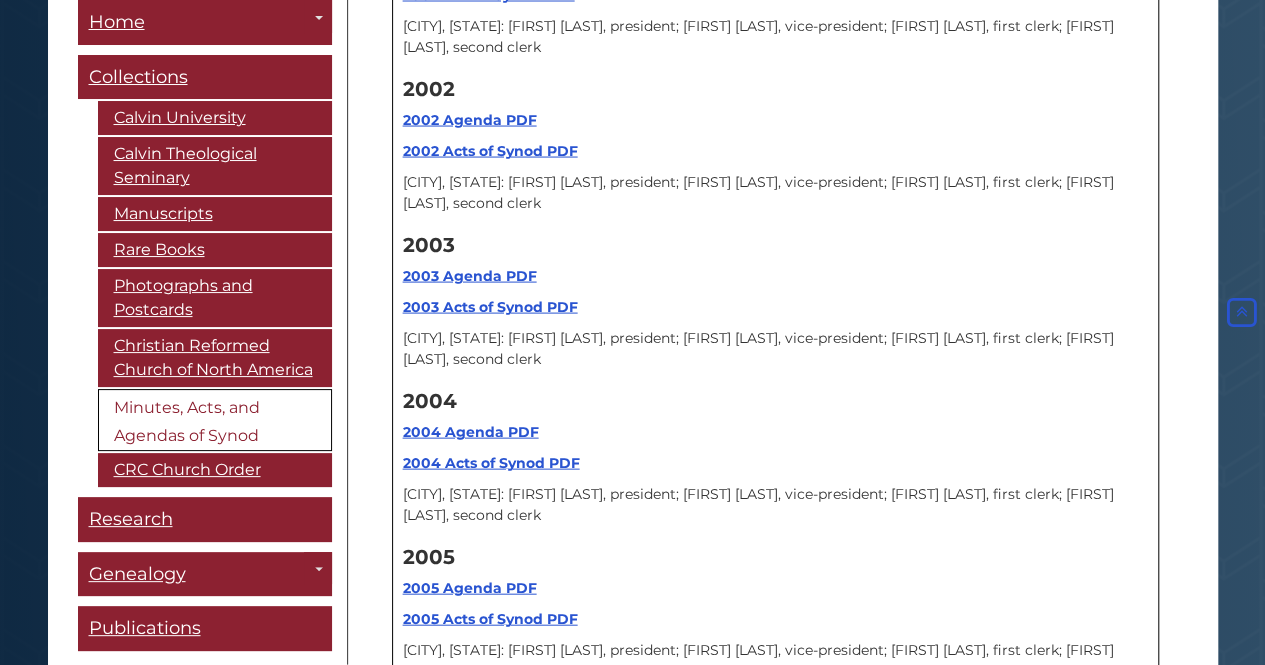scroll, scrollTop: 20758, scrollLeft: 0, axis: vertical 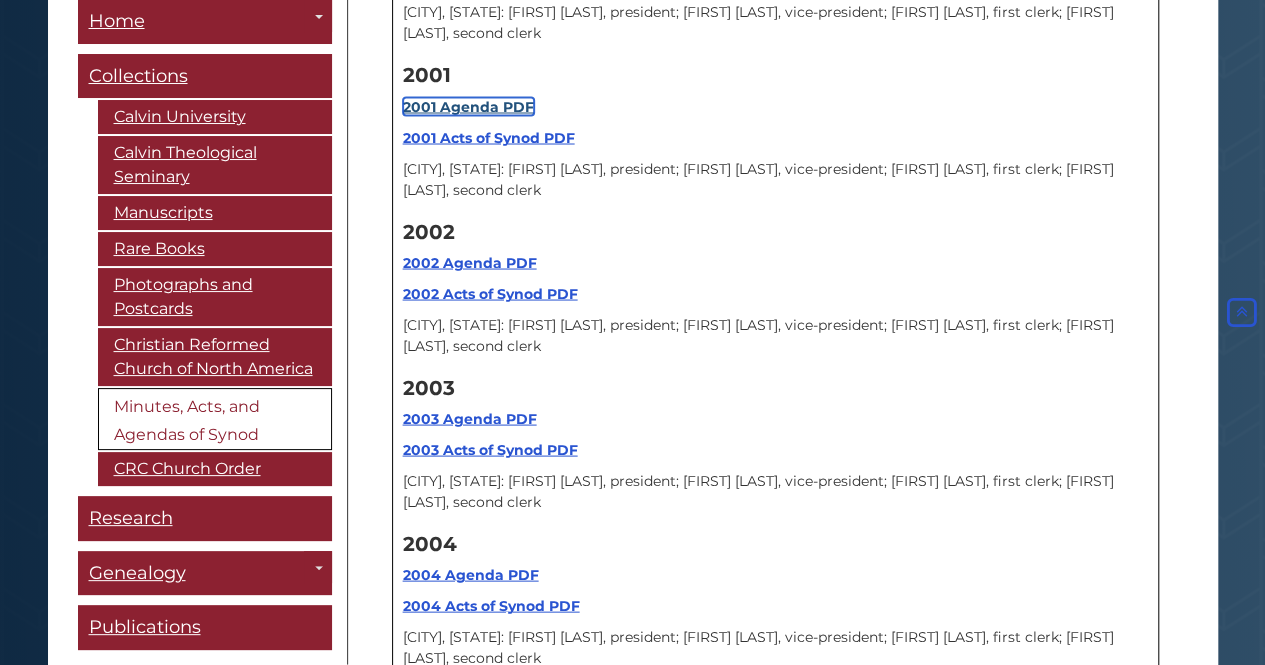 click on "2001 Agenda PDF" at bounding box center (468, 106) 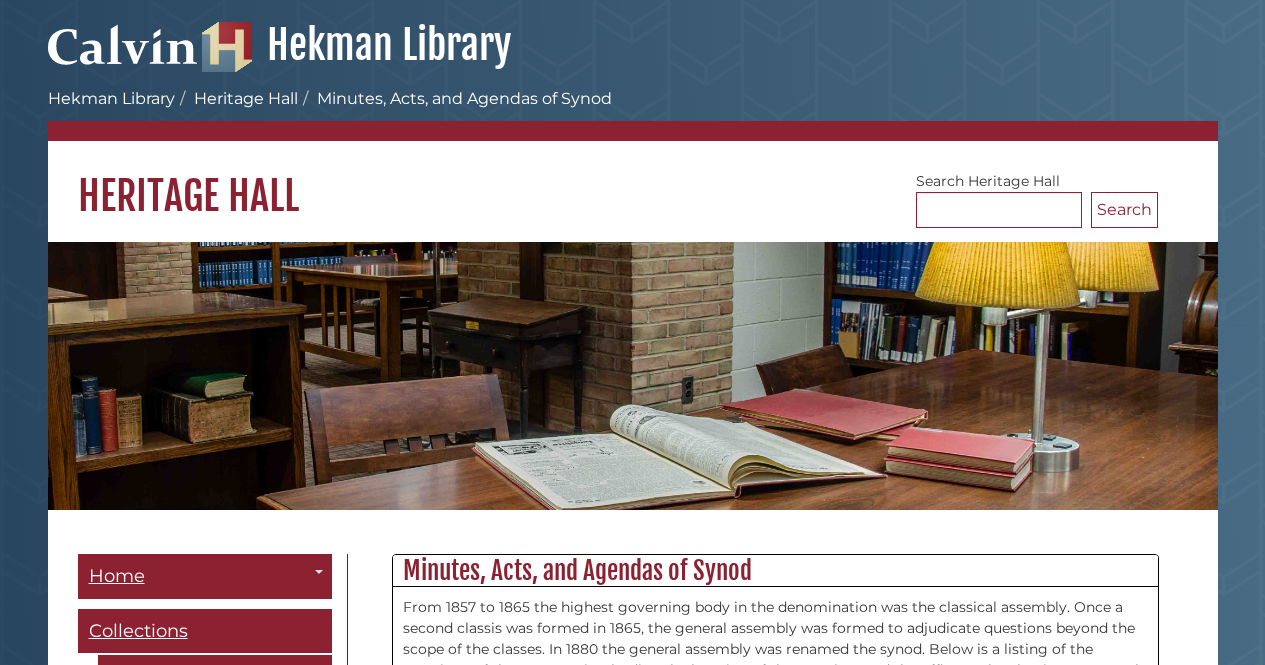 scroll, scrollTop: 20758, scrollLeft: 0, axis: vertical 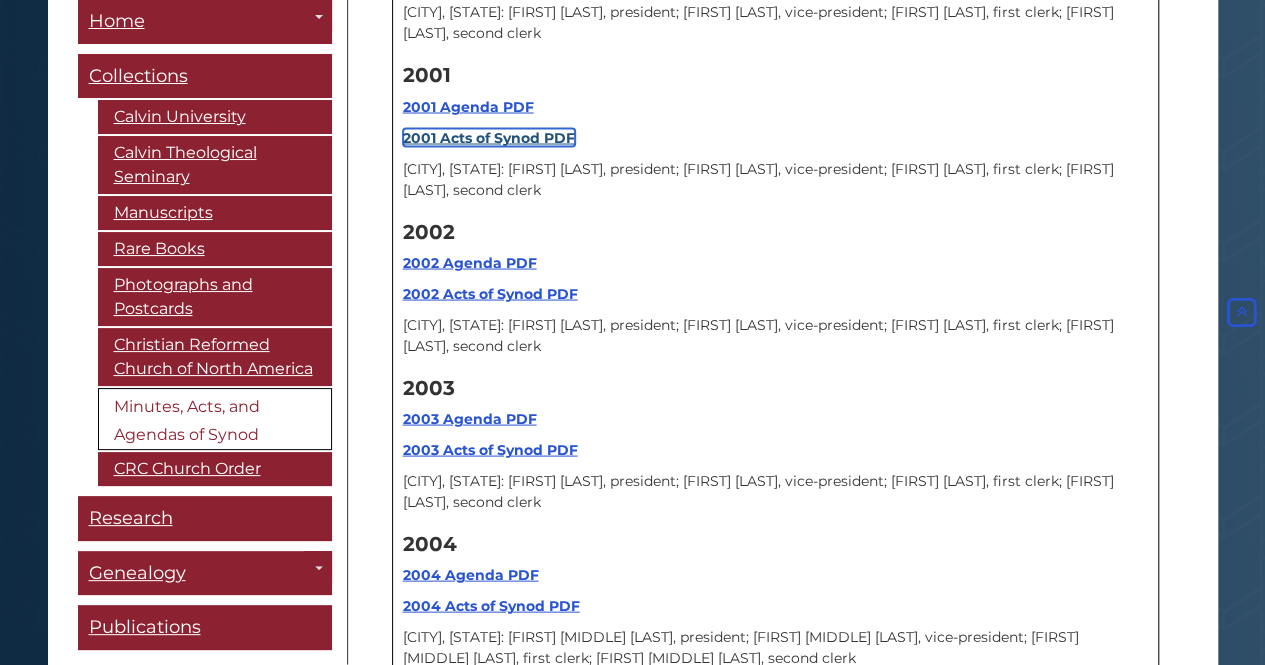 click on "2001 Acts of Synod PDF" at bounding box center (489, 137) 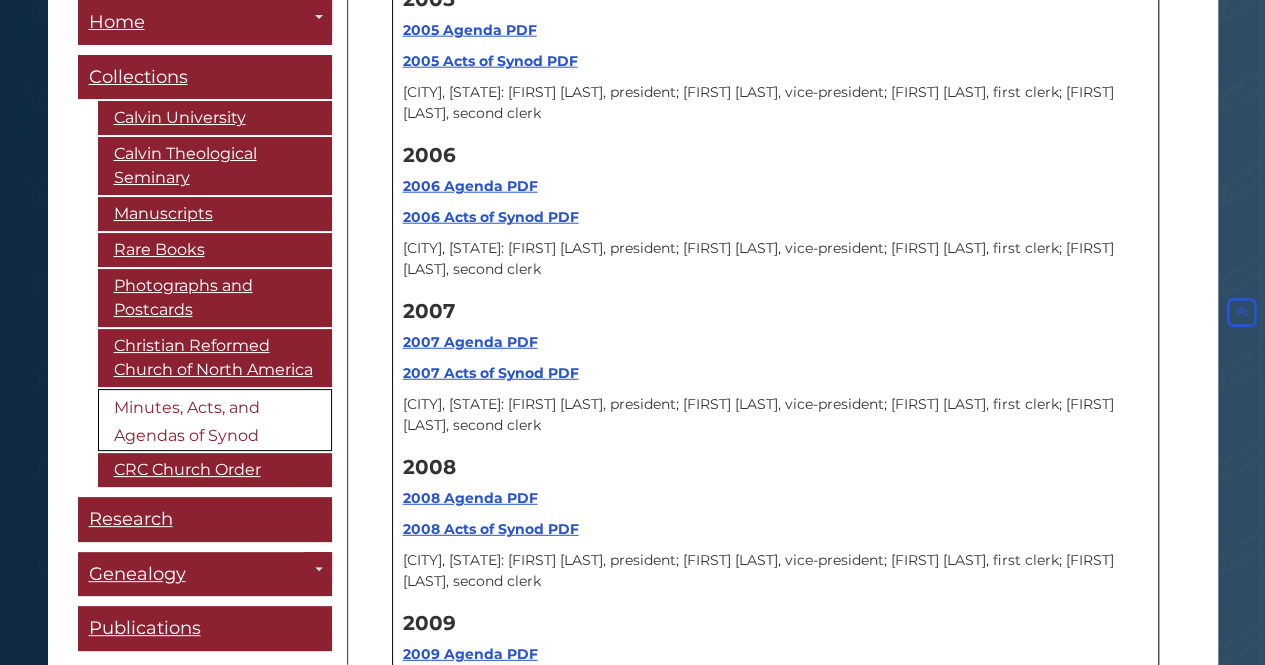 scroll, scrollTop: 22058, scrollLeft: 0, axis: vertical 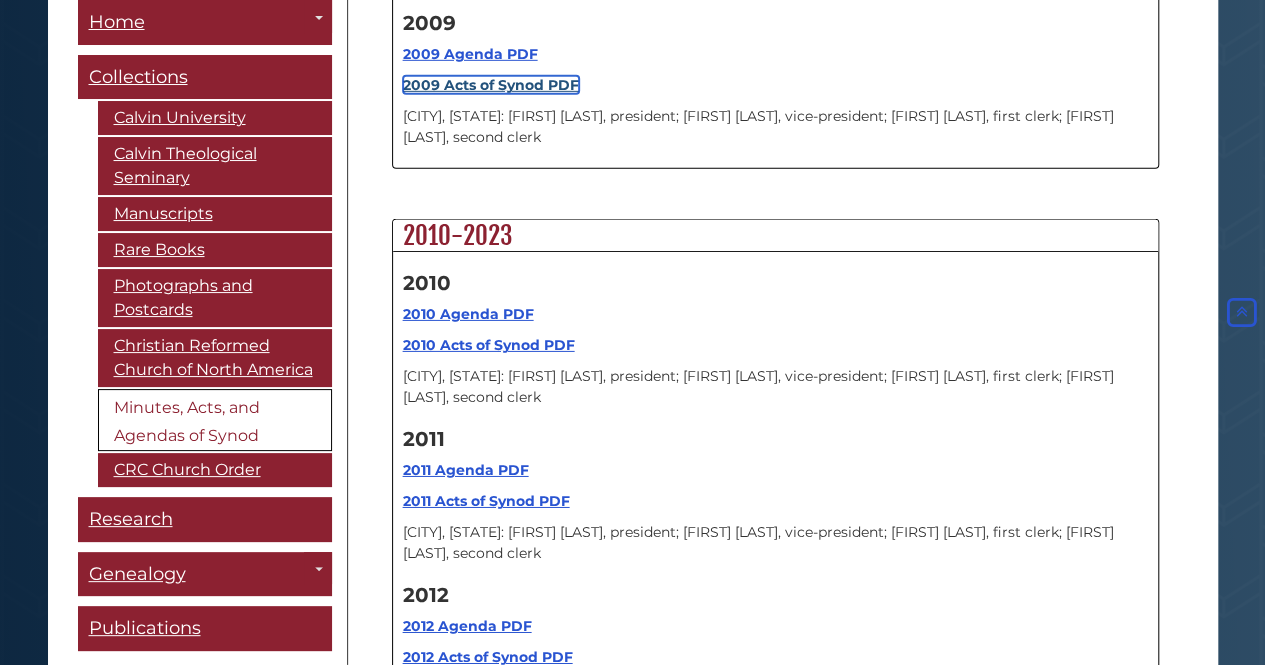 click on "2009 Acts of Synod PDF" at bounding box center (491, 85) 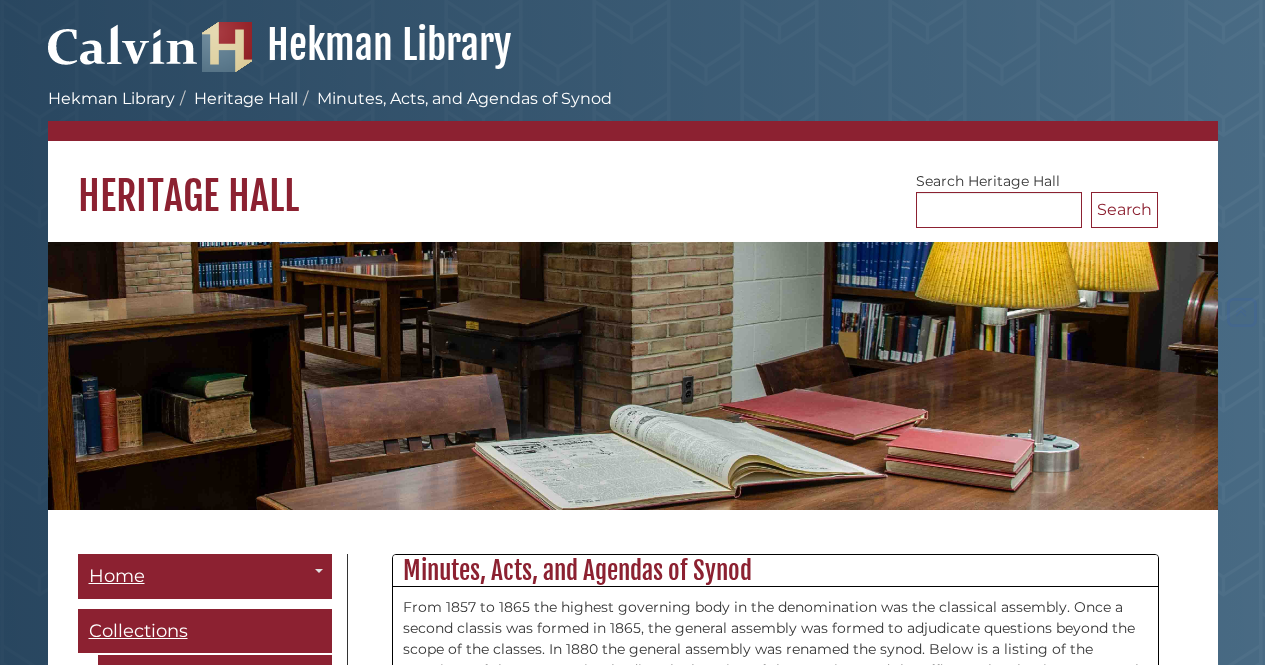scroll, scrollTop: 22058, scrollLeft: 0, axis: vertical 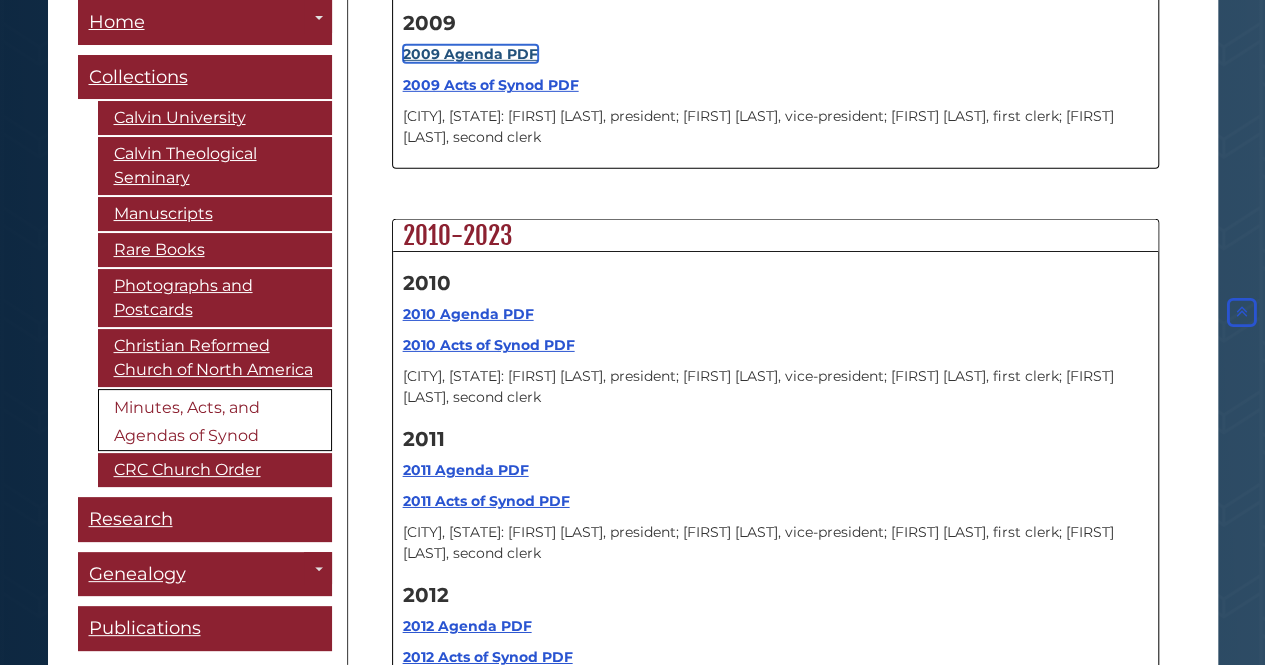 click on "2009 Agenda PDF" at bounding box center (470, 54) 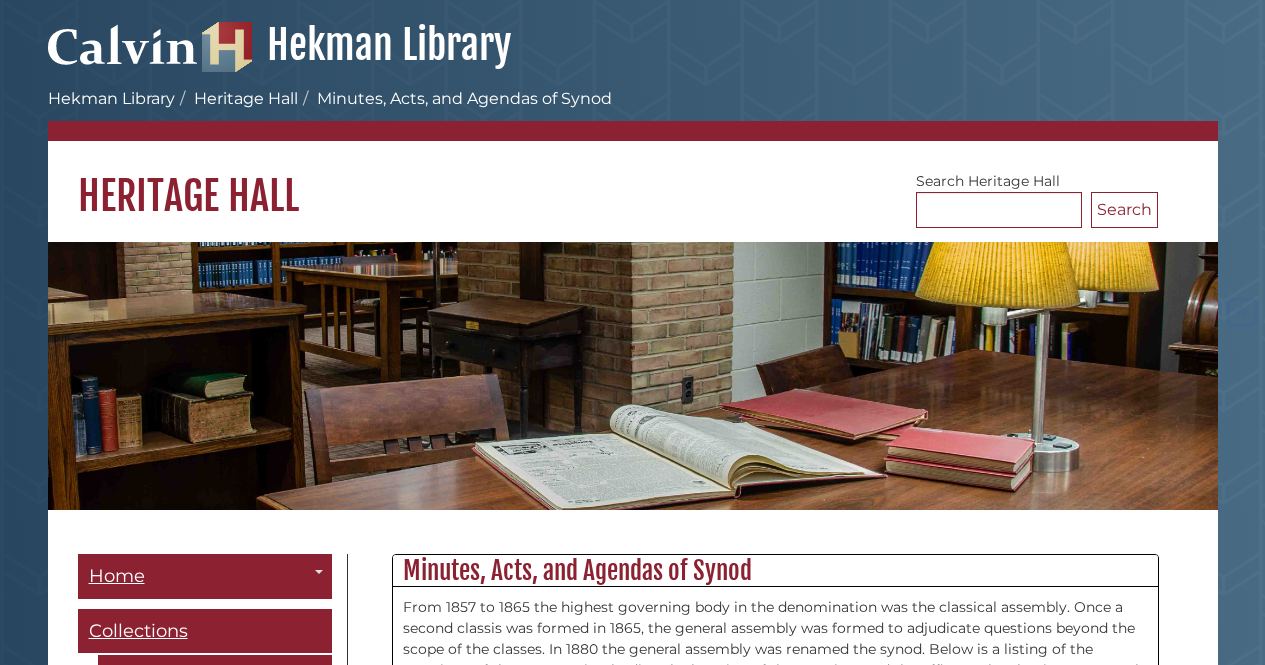 scroll, scrollTop: 22058, scrollLeft: 0, axis: vertical 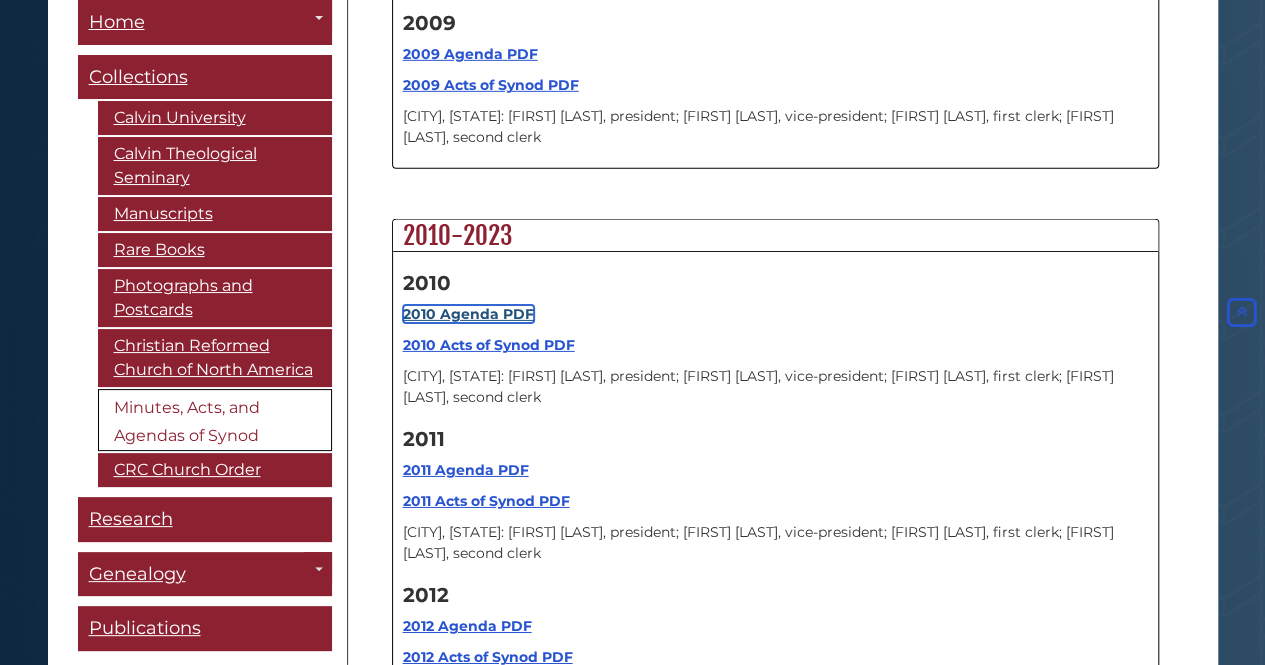 click on "2010 Agenda PDF" at bounding box center [468, 314] 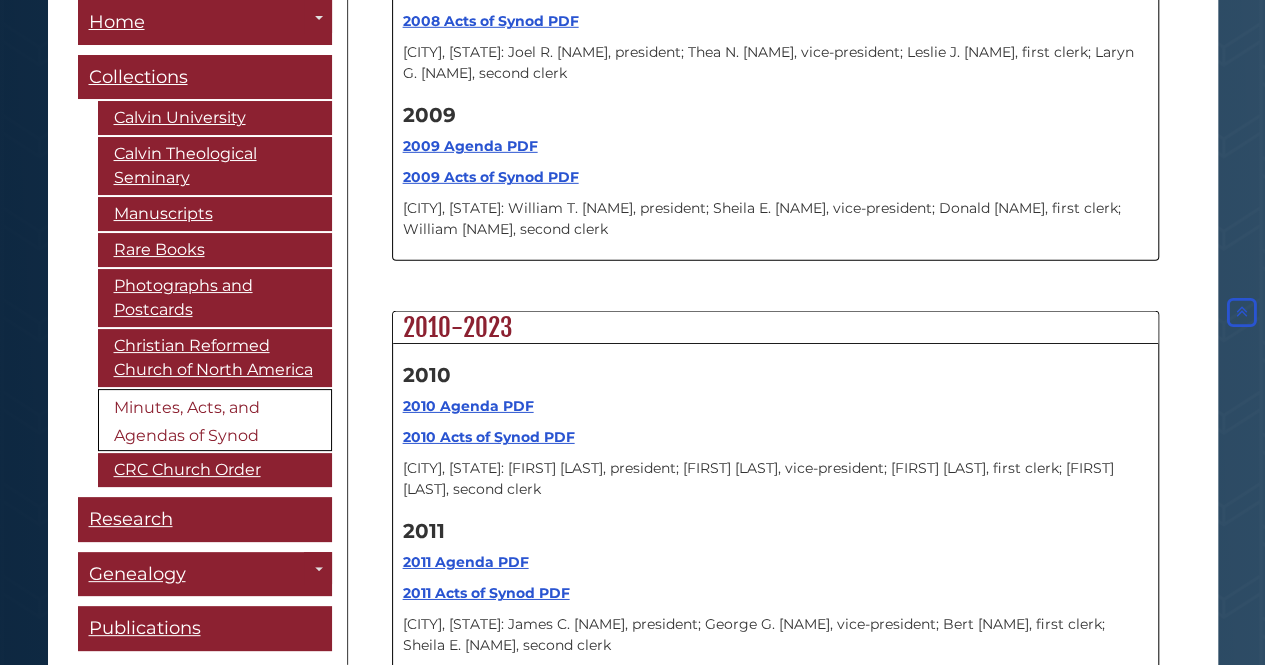 scroll, scrollTop: 21858, scrollLeft: 0, axis: vertical 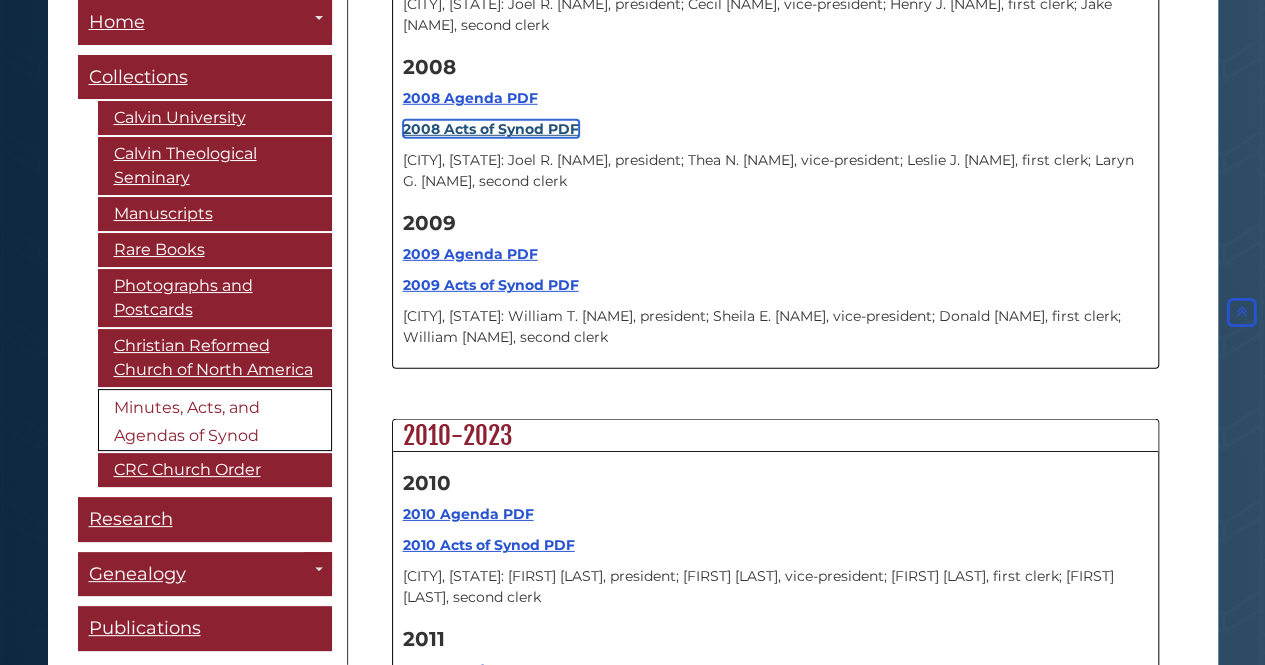 click on "2008 Acts of Synod PDF" at bounding box center [491, 129] 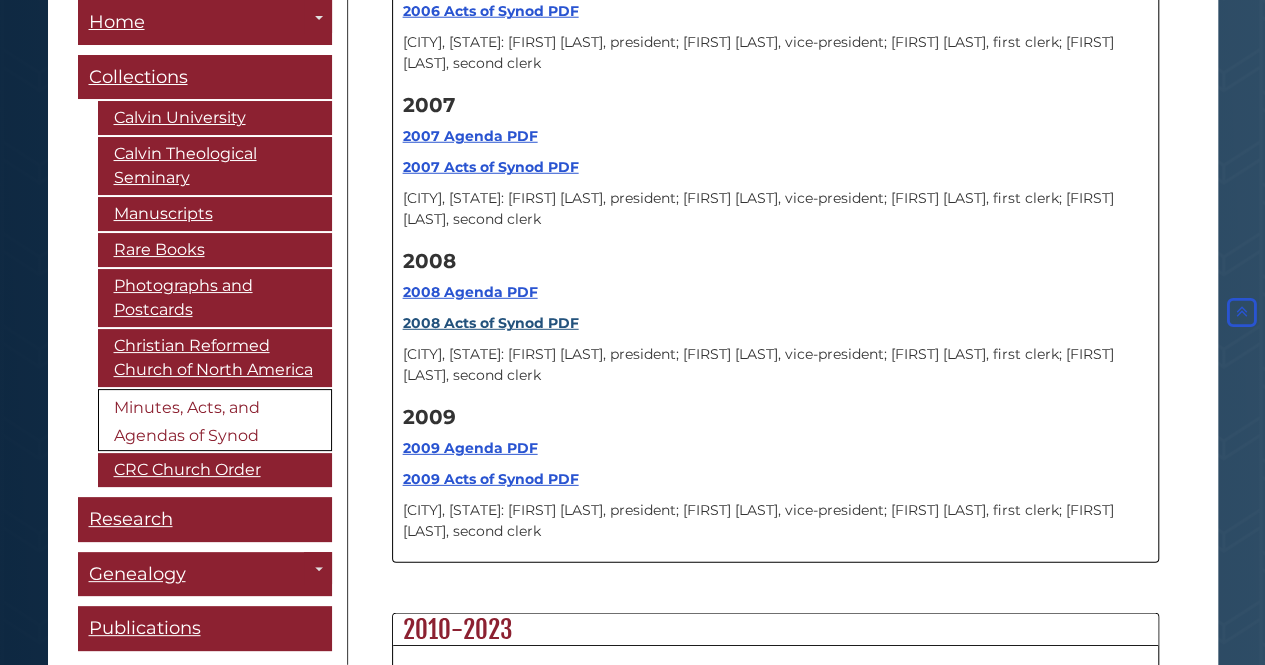 scroll, scrollTop: 21658, scrollLeft: 0, axis: vertical 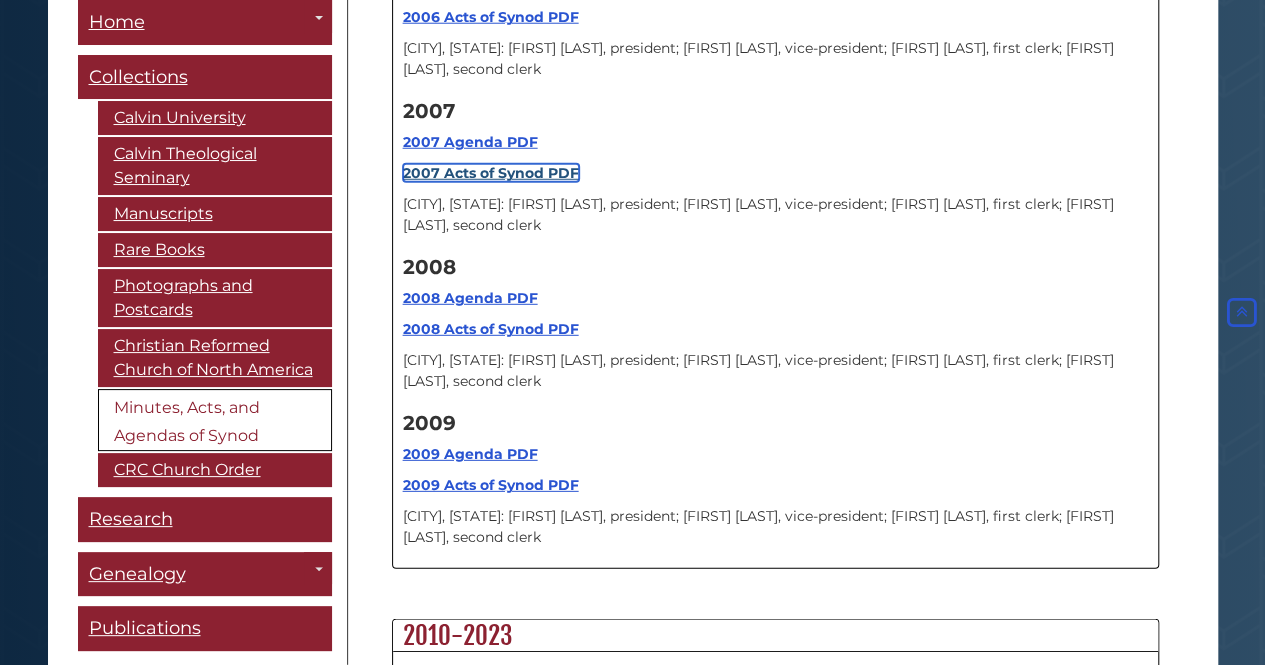 click on "2007 Acts of Synod PDF" at bounding box center (491, 173) 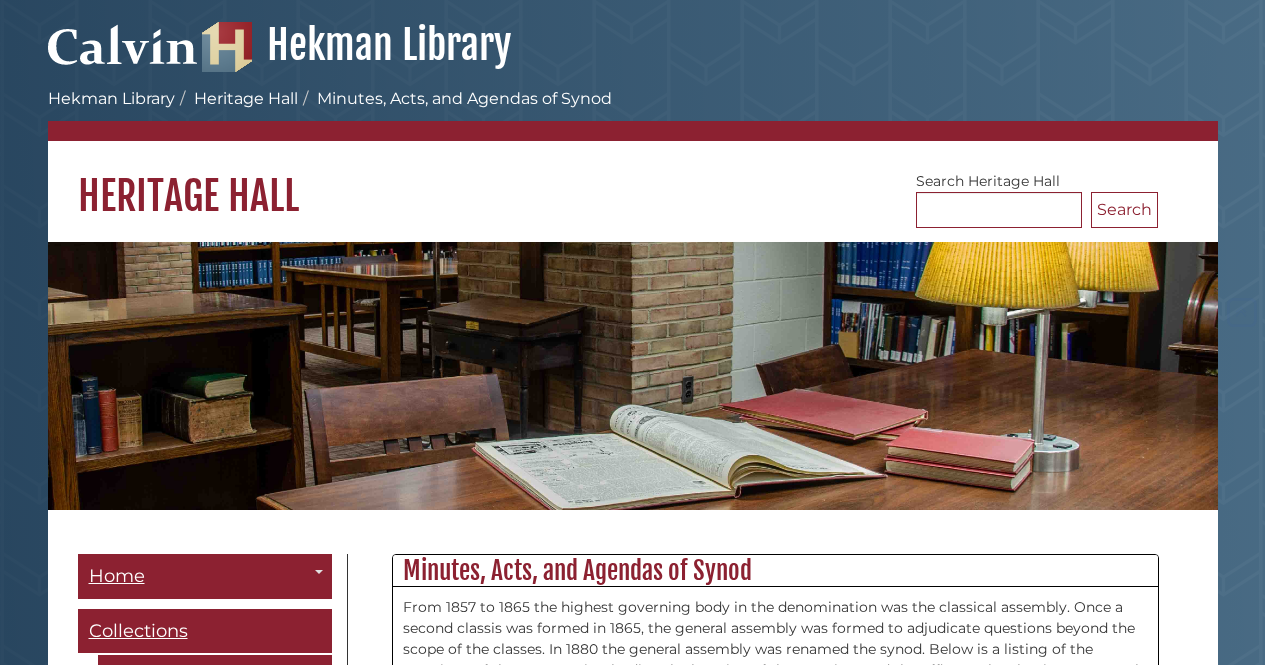 scroll, scrollTop: 21658, scrollLeft: 0, axis: vertical 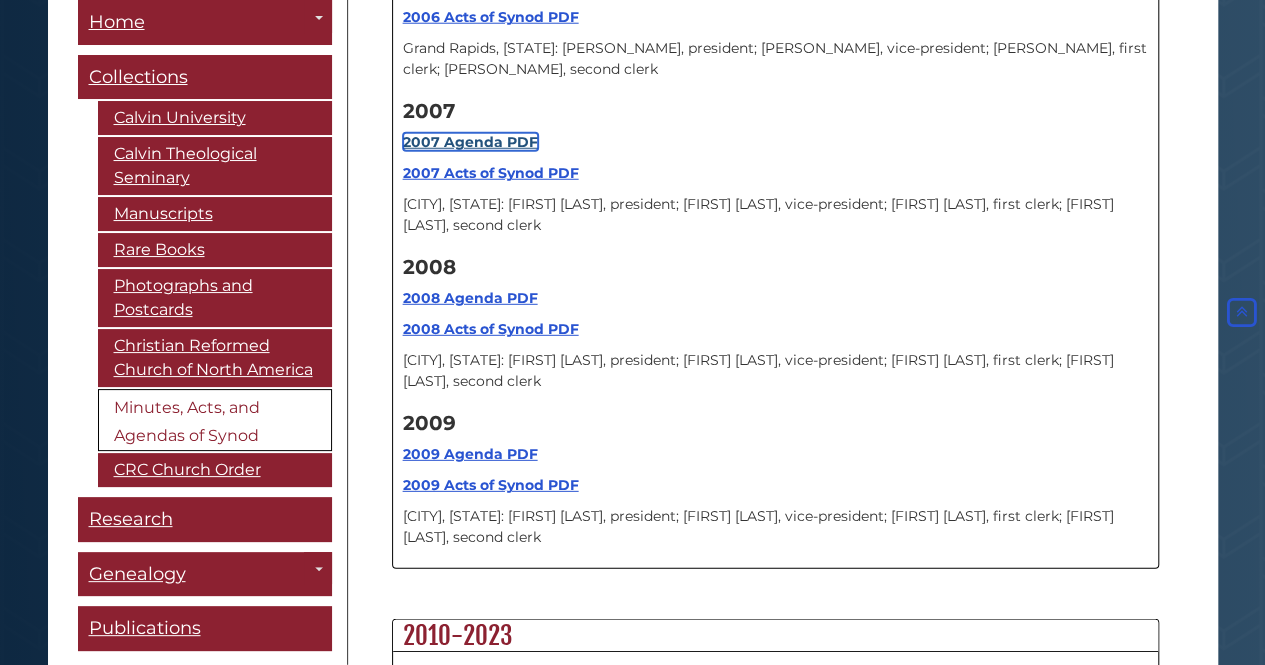 click on "2007 Agenda PDF" at bounding box center [470, 142] 